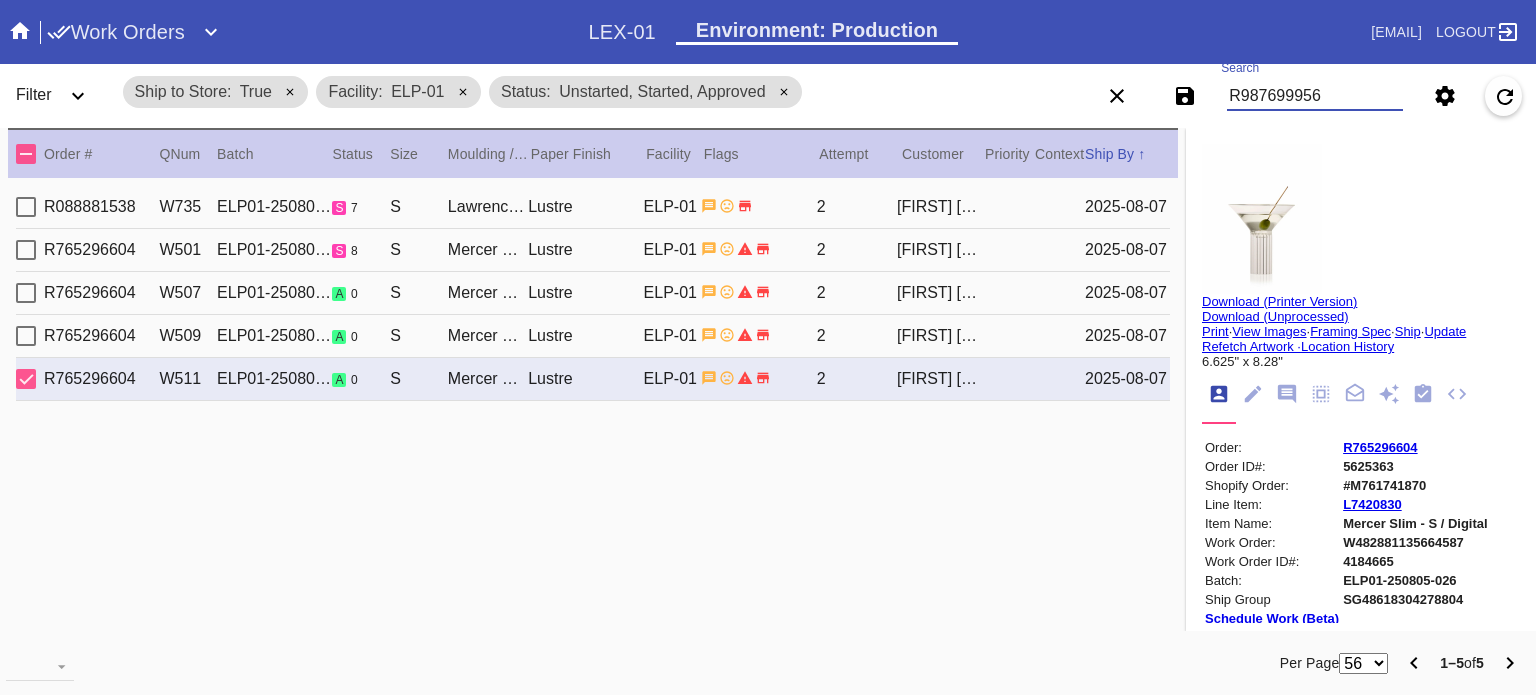 scroll, scrollTop: 0, scrollLeft: 0, axis: both 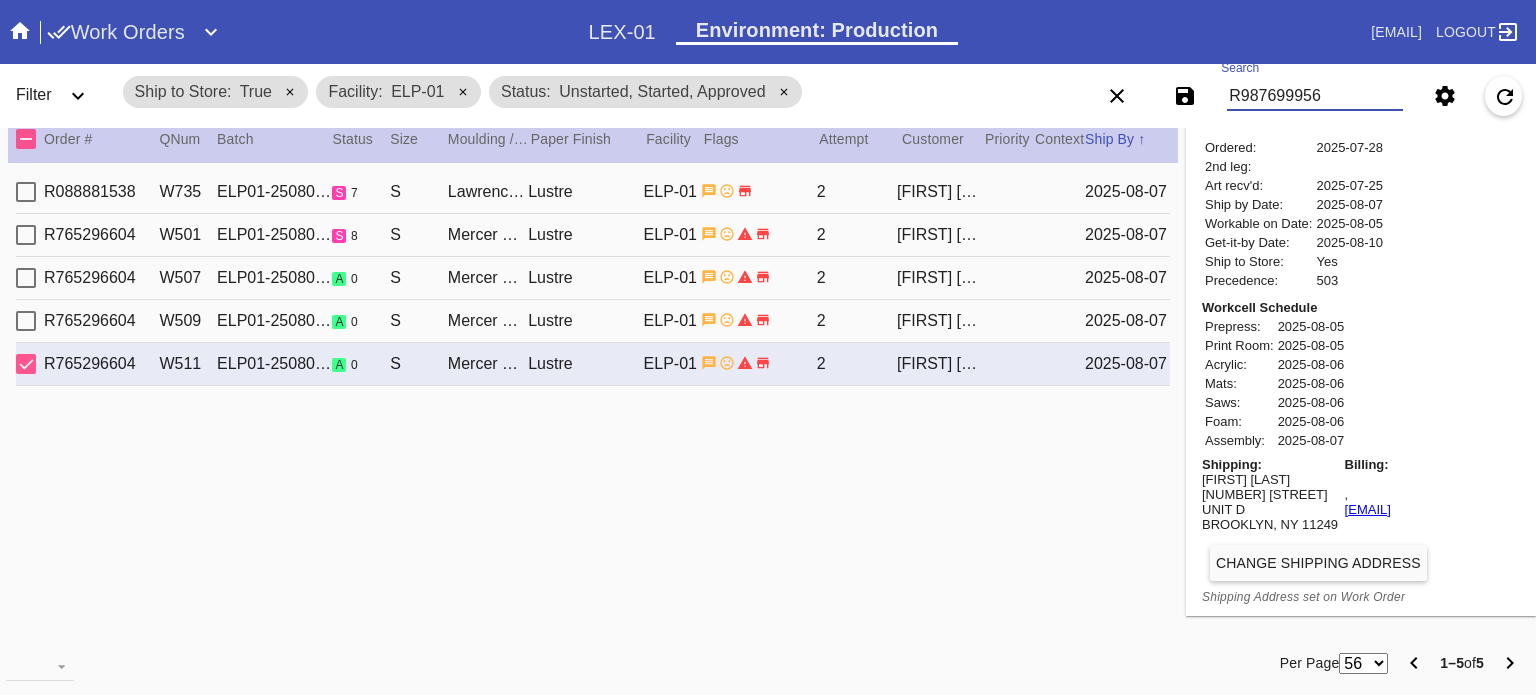 type on "R987699956" 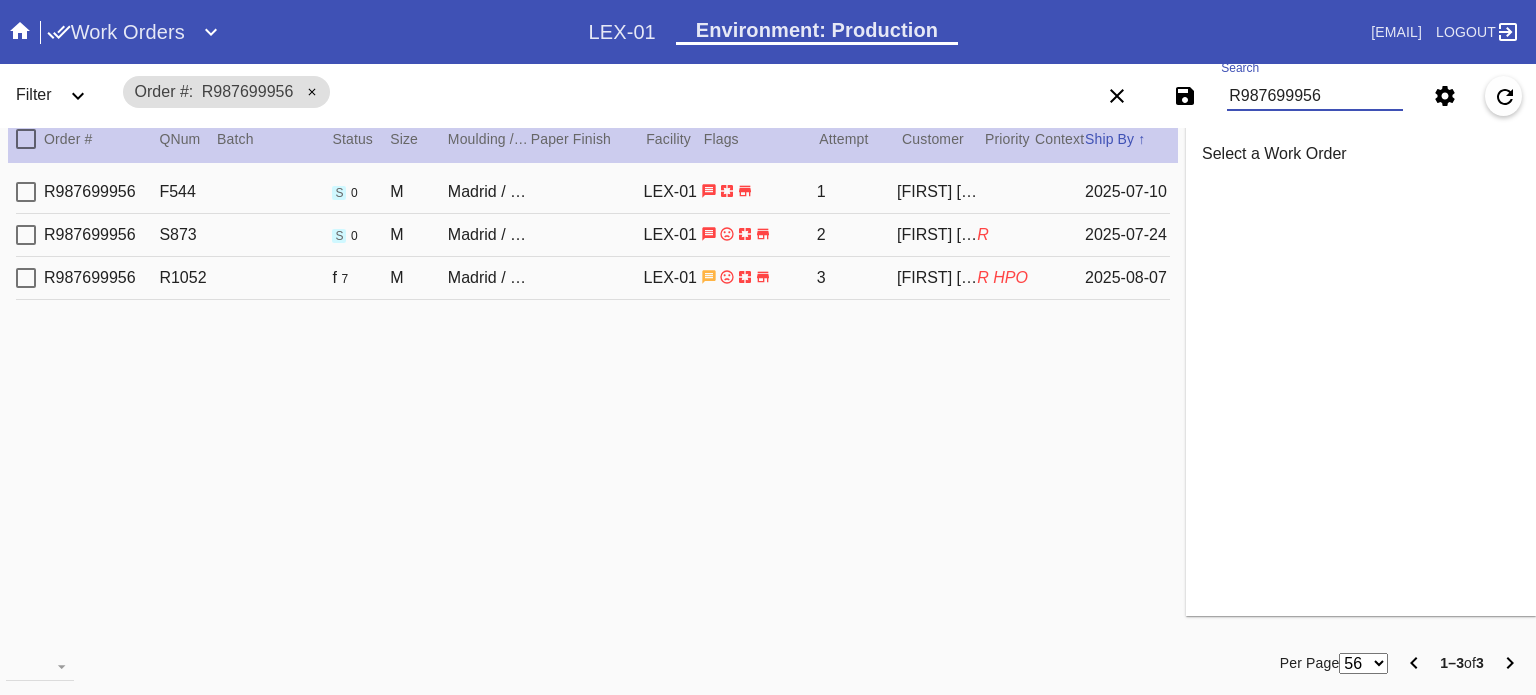 scroll, scrollTop: 0, scrollLeft: 0, axis: both 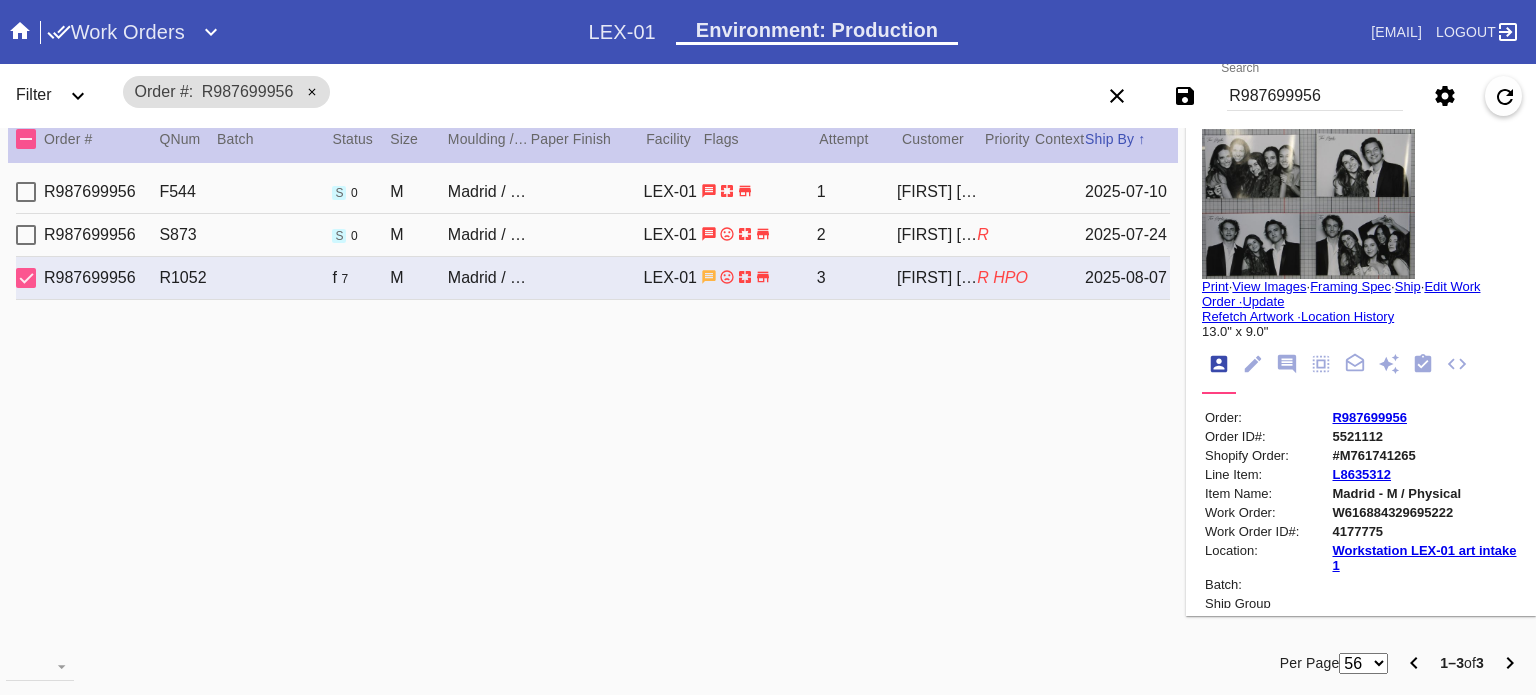 click on "Print" at bounding box center [1215, 286] 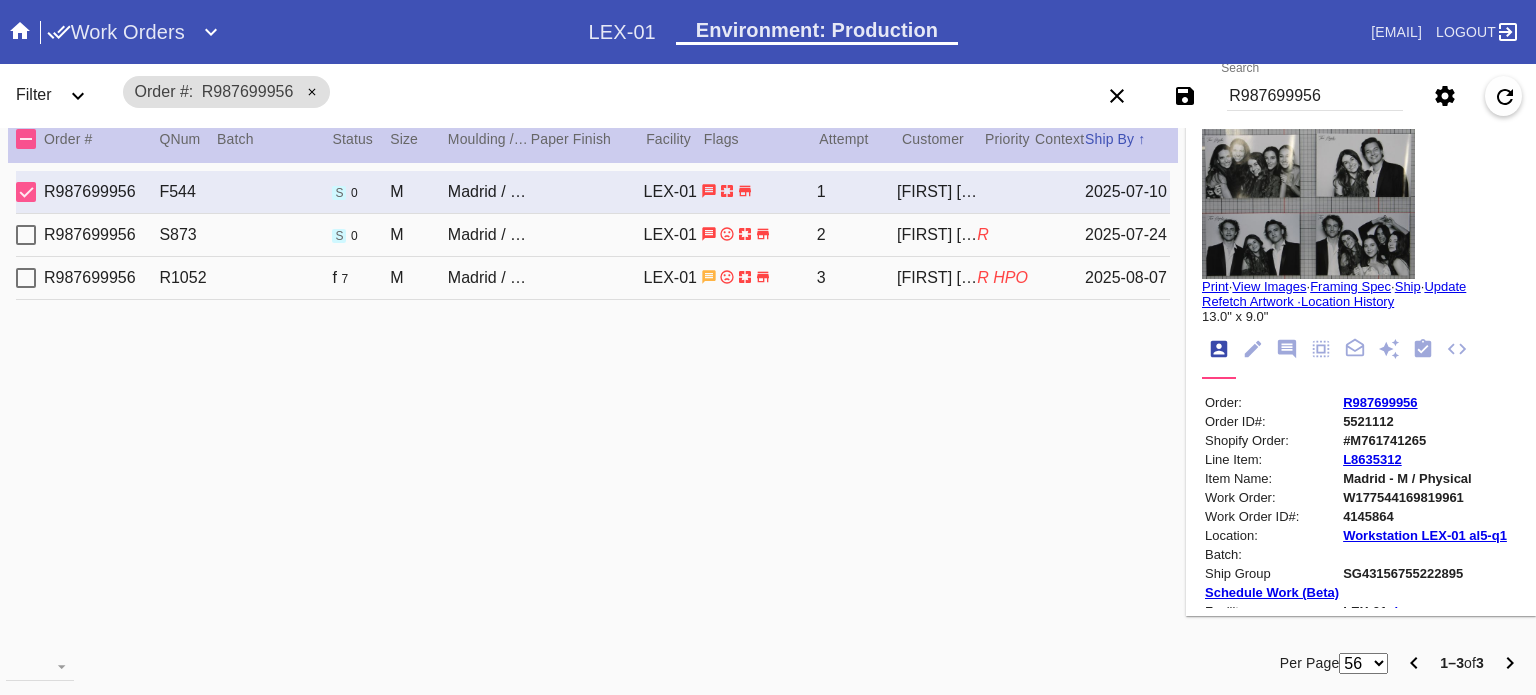 click on "2" at bounding box center [857, 235] 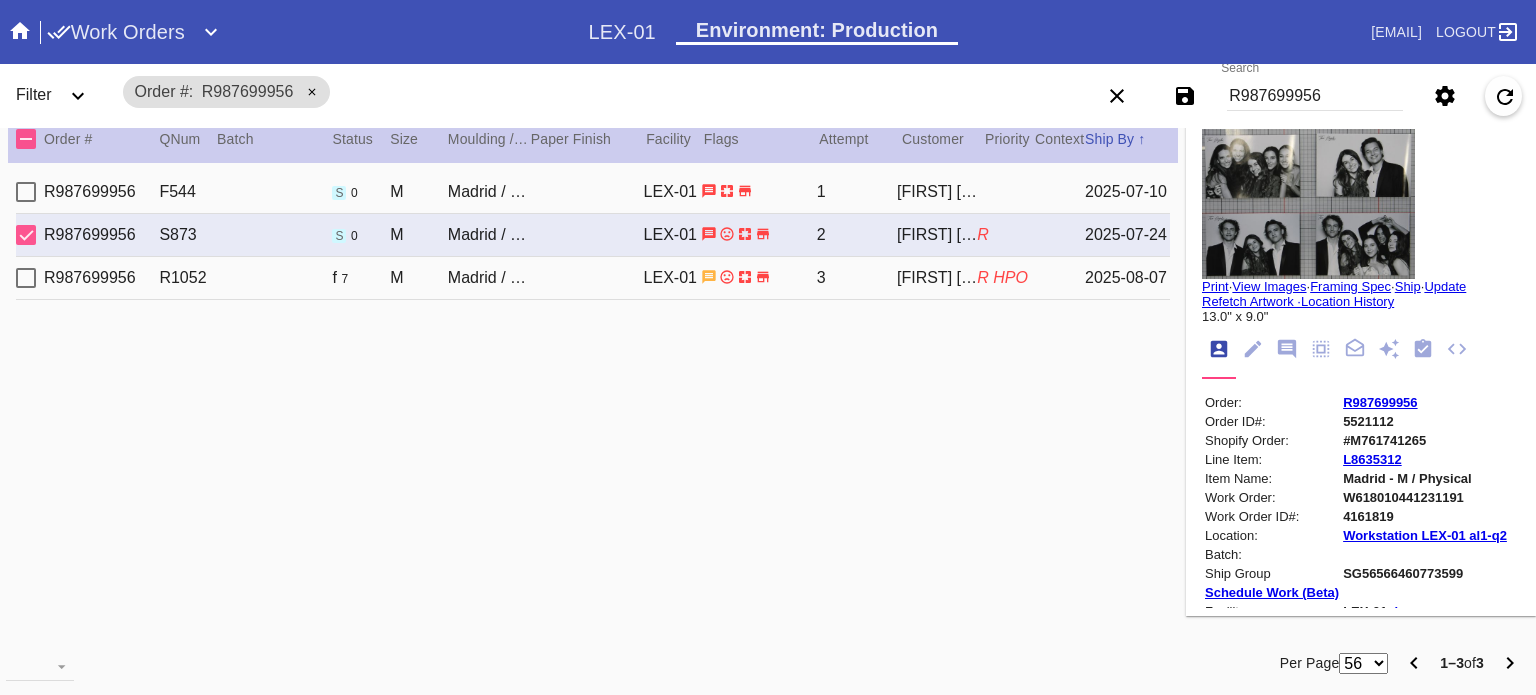 click on "3" at bounding box center (857, 278) 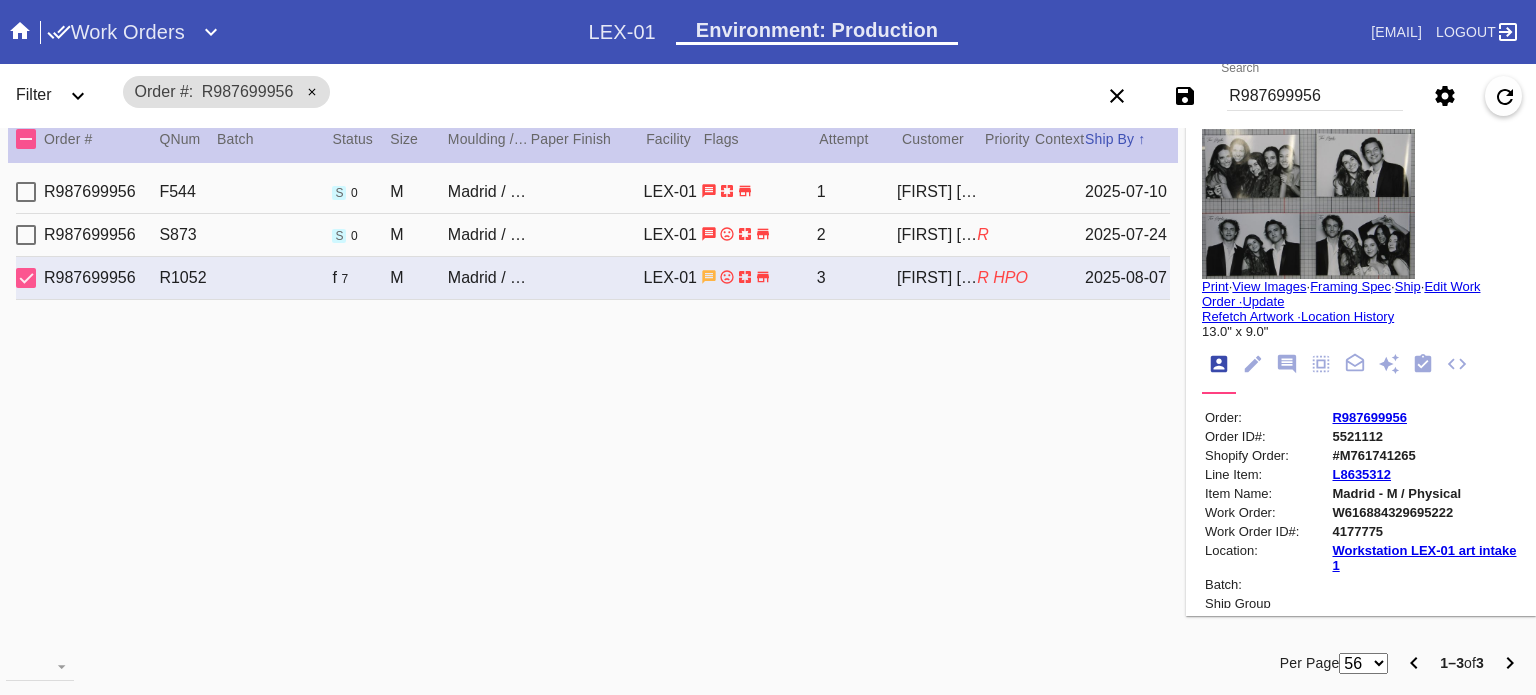 click at bounding box center (1308, 204) 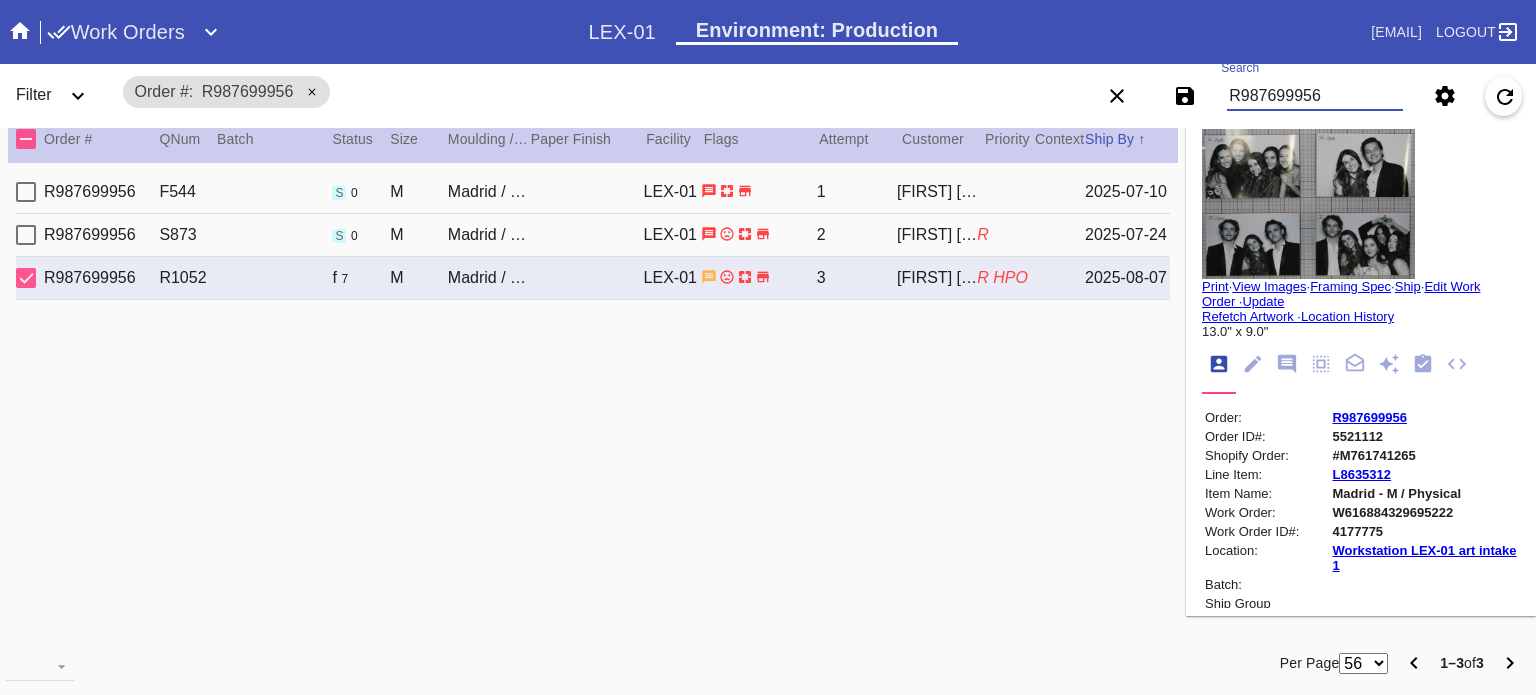 click on "R987699956" at bounding box center [1315, 96] 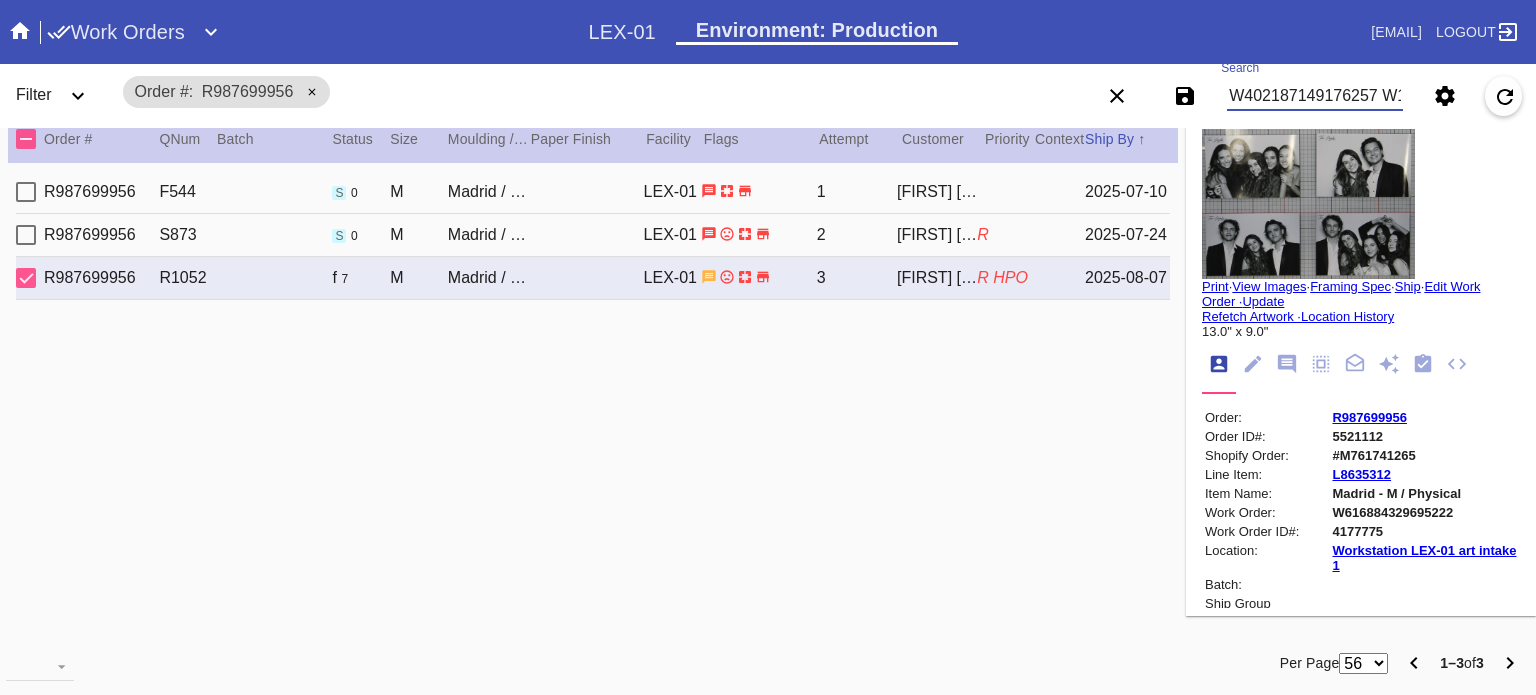 scroll, scrollTop: 0, scrollLeft: 129, axis: horizontal 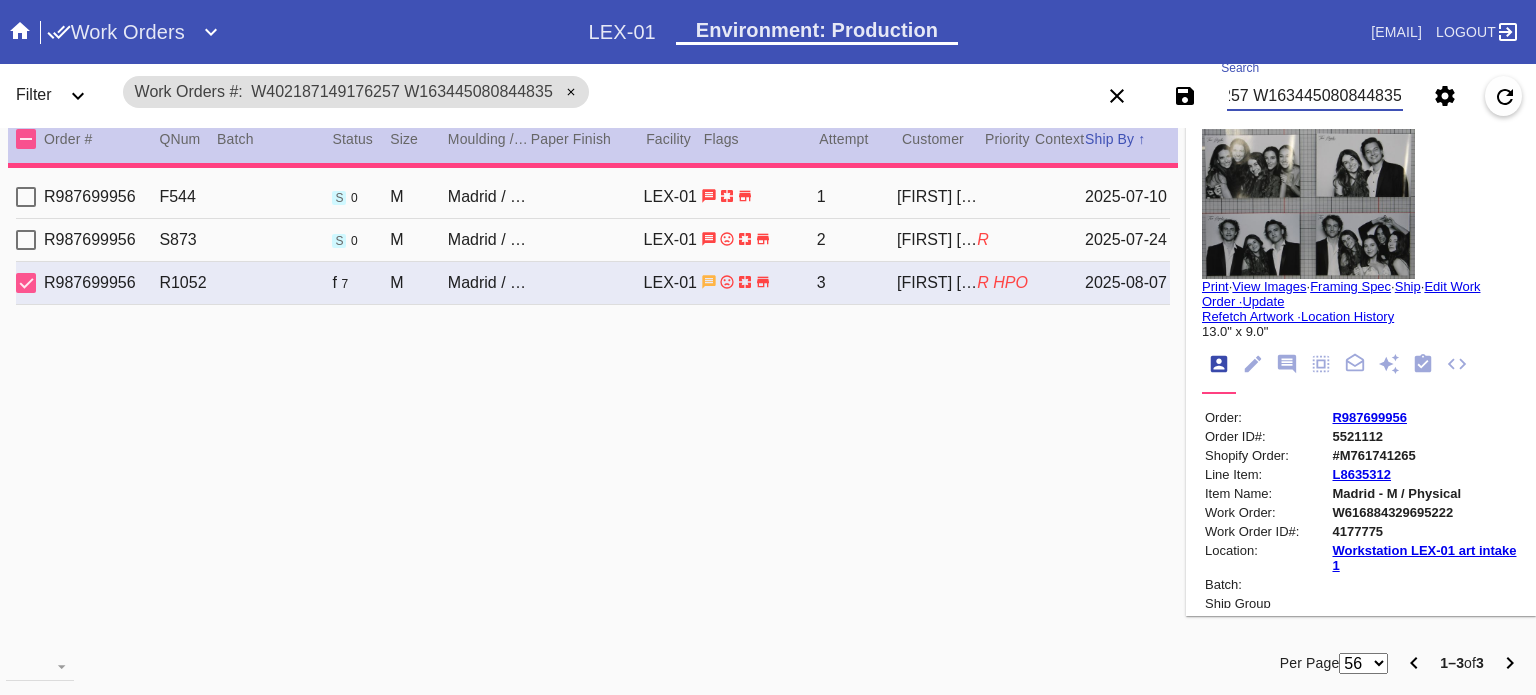 type 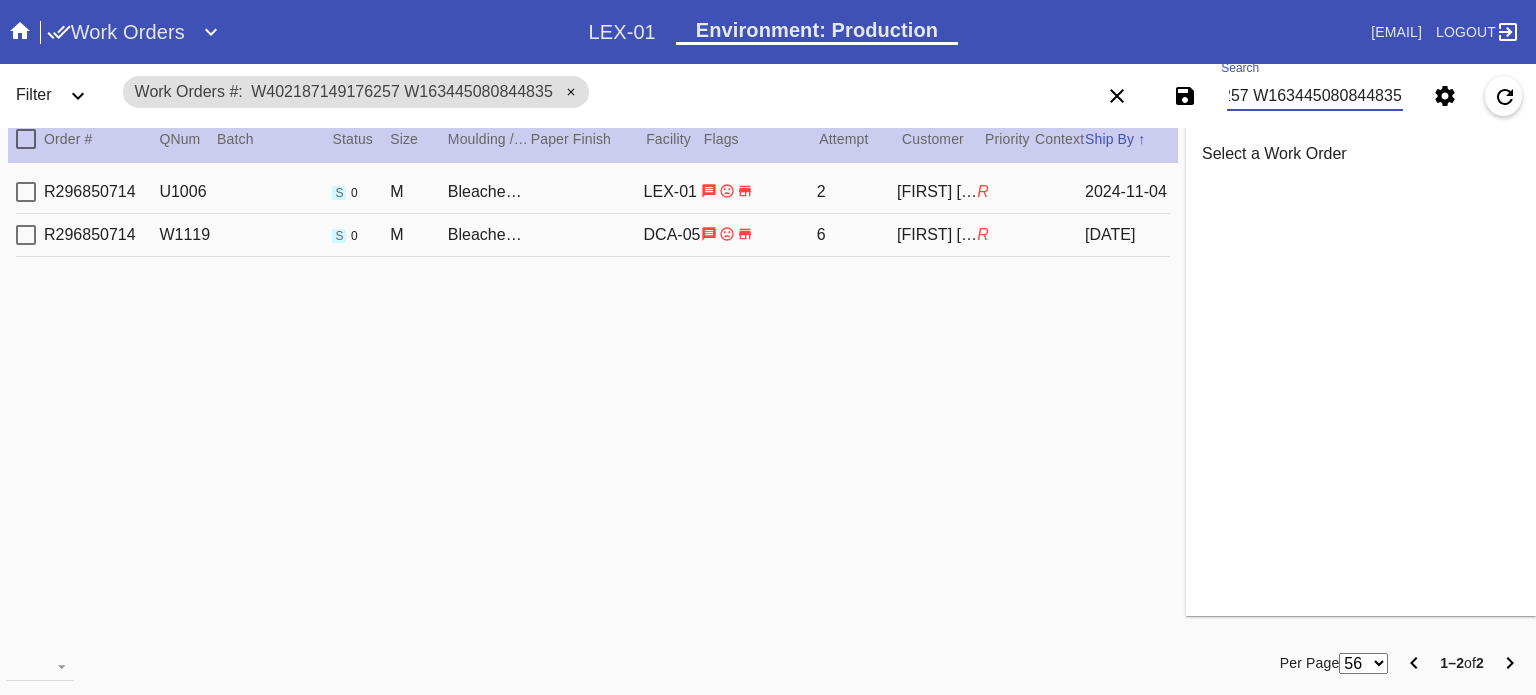 type on "W402187149176257 W163445080844835" 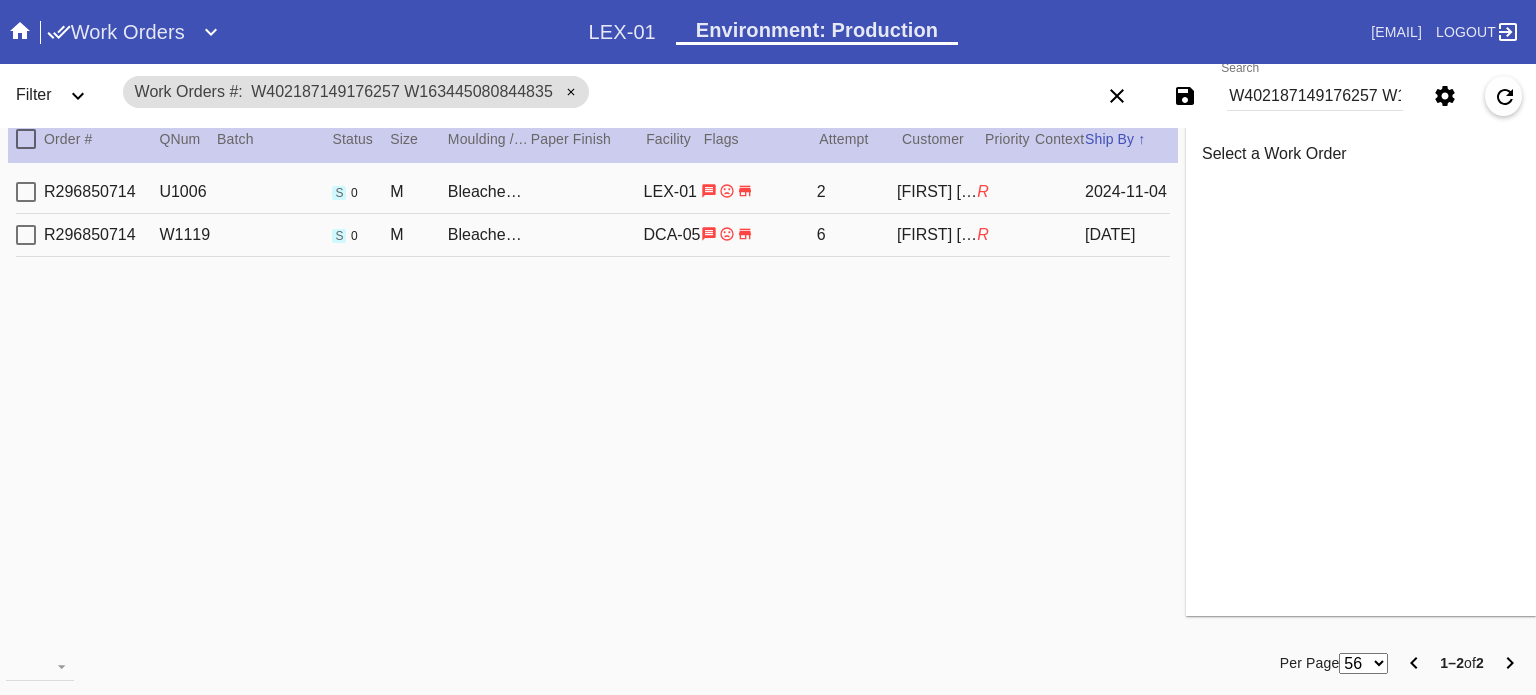 click on "R296850714 U1006 s   0 M Bleached Maple Gallery / Digital White LEX-01 2 [FIRST] [LAST]
R
[DATE]" at bounding box center (593, 192) 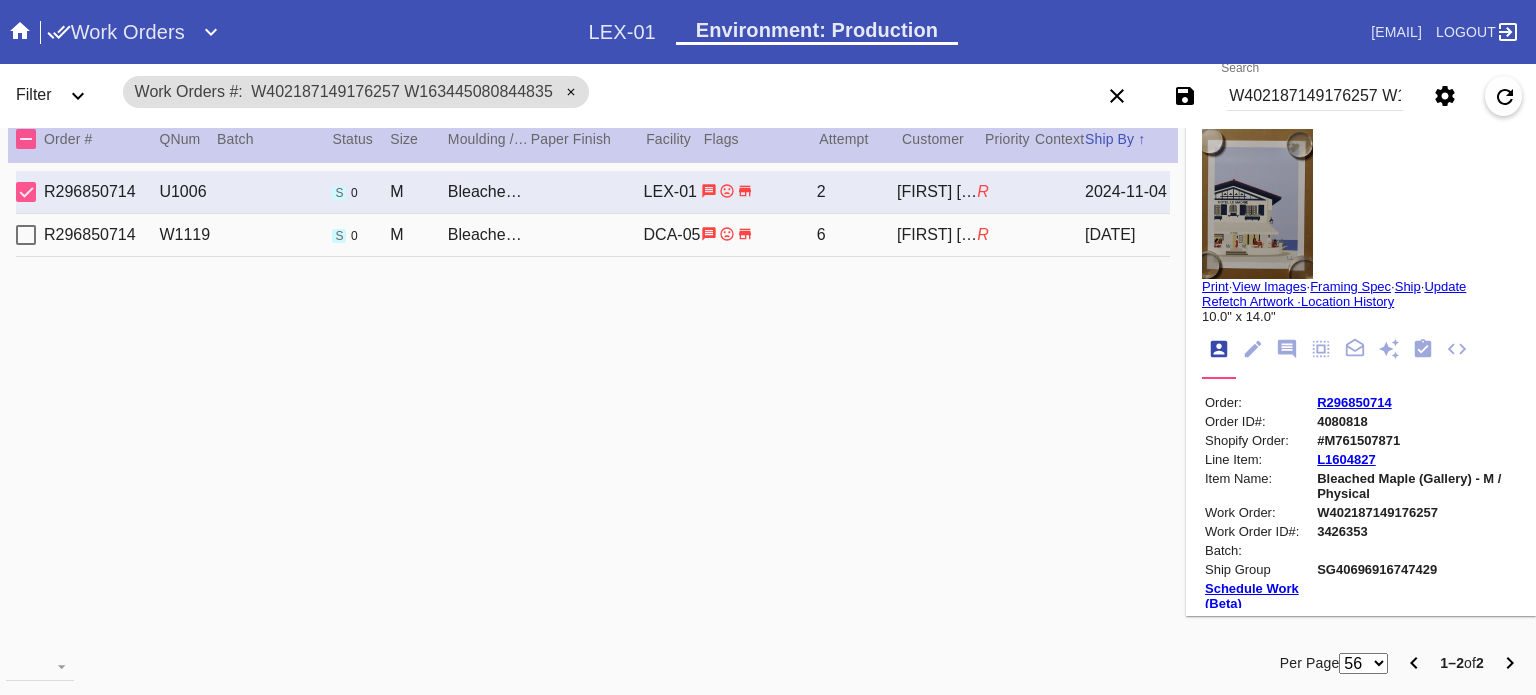click on "6" at bounding box center [857, 235] 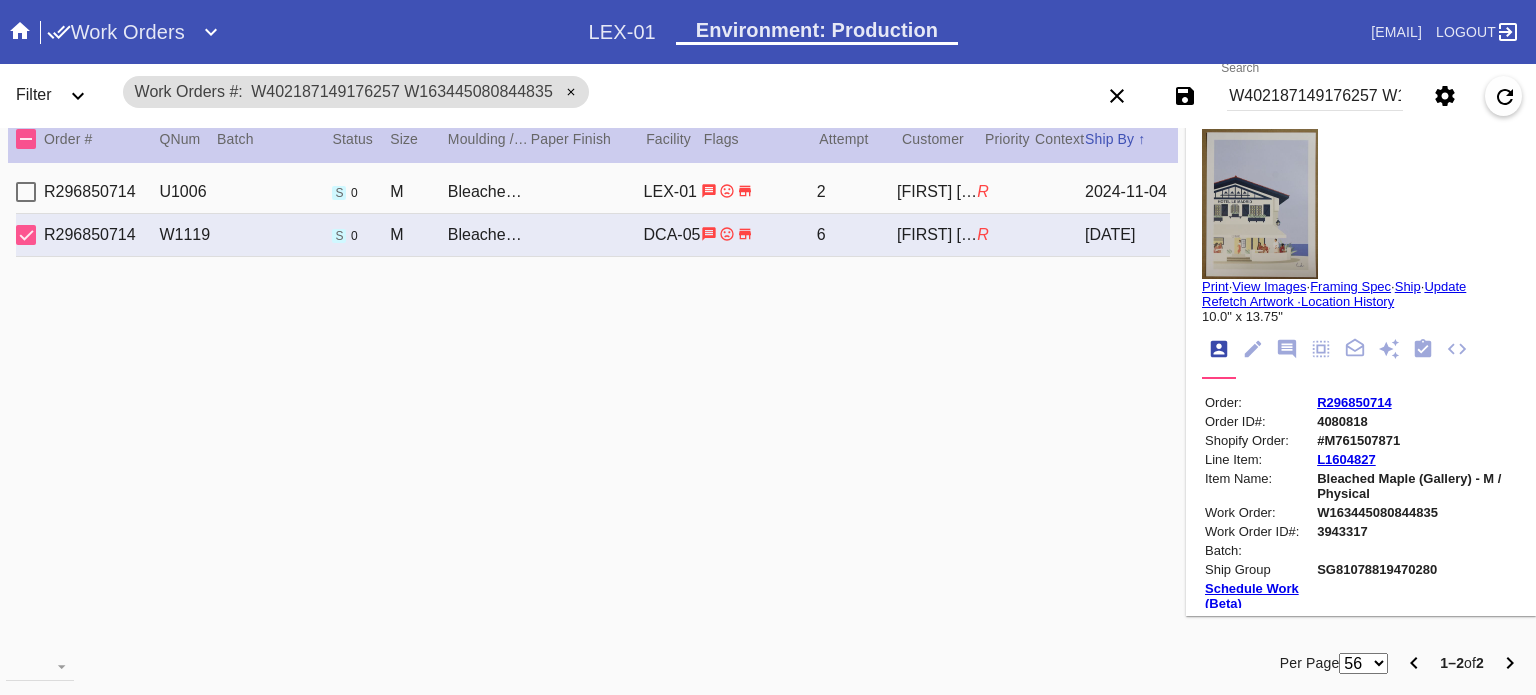 click on "R296850714 U1006 s   0 M Bleached Maple Gallery / Digital White LEX-01 2 [FIRST] [LAST]
R
[DATE]" at bounding box center (593, 192) 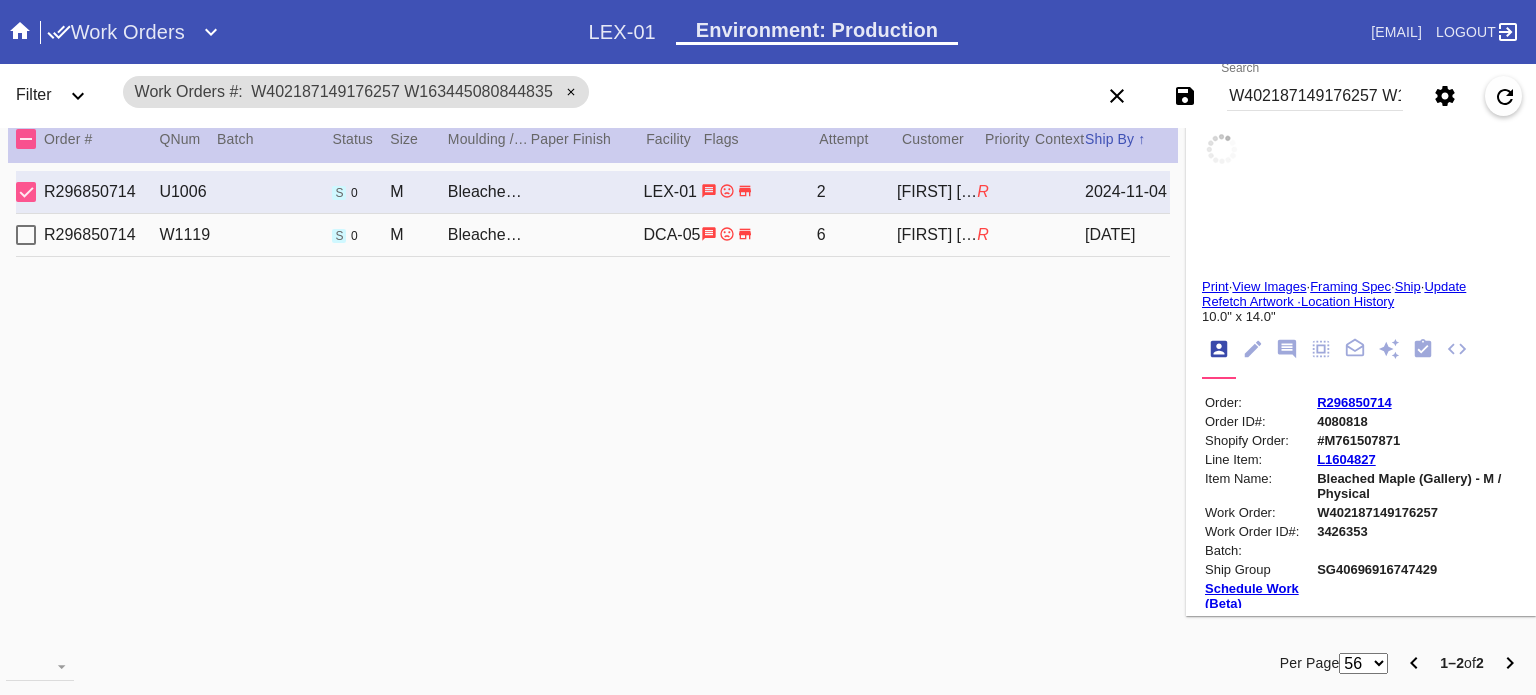 type on "1.5" 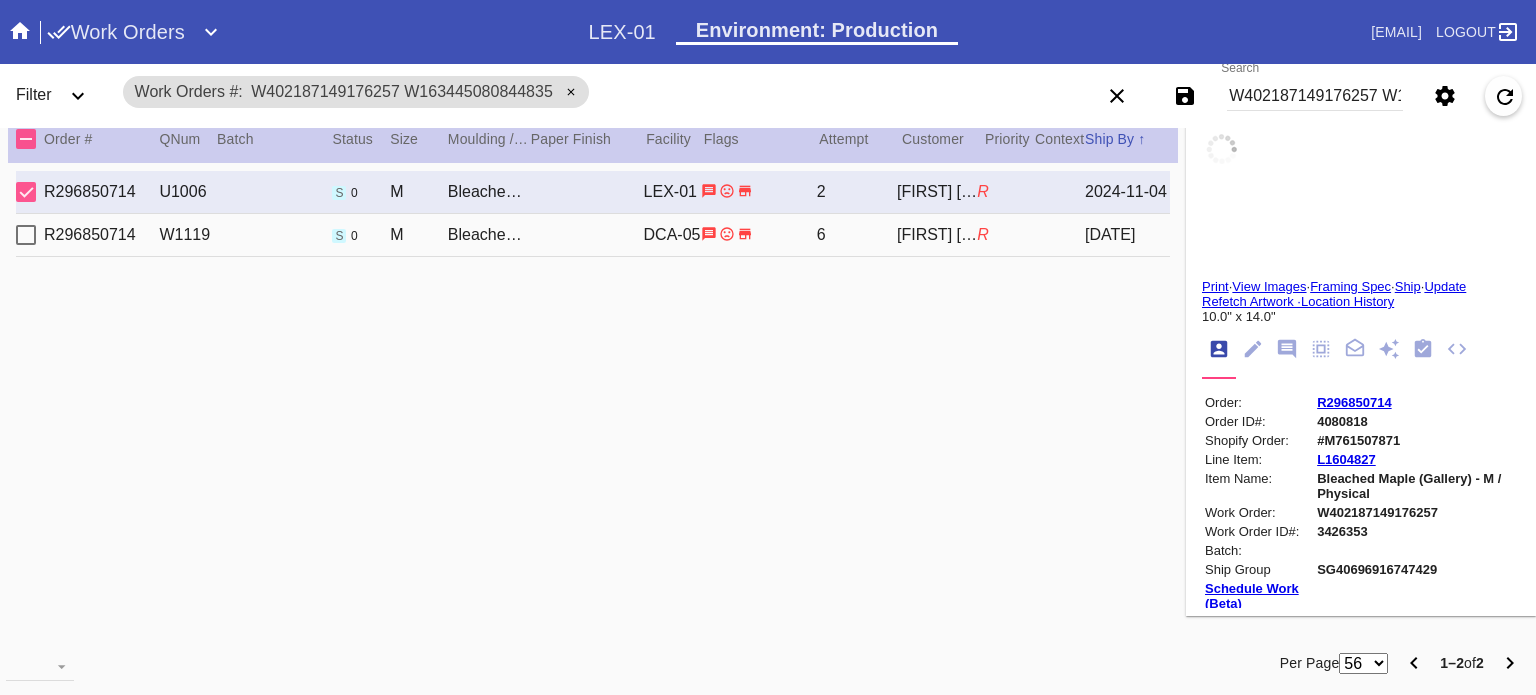 type on "1.5" 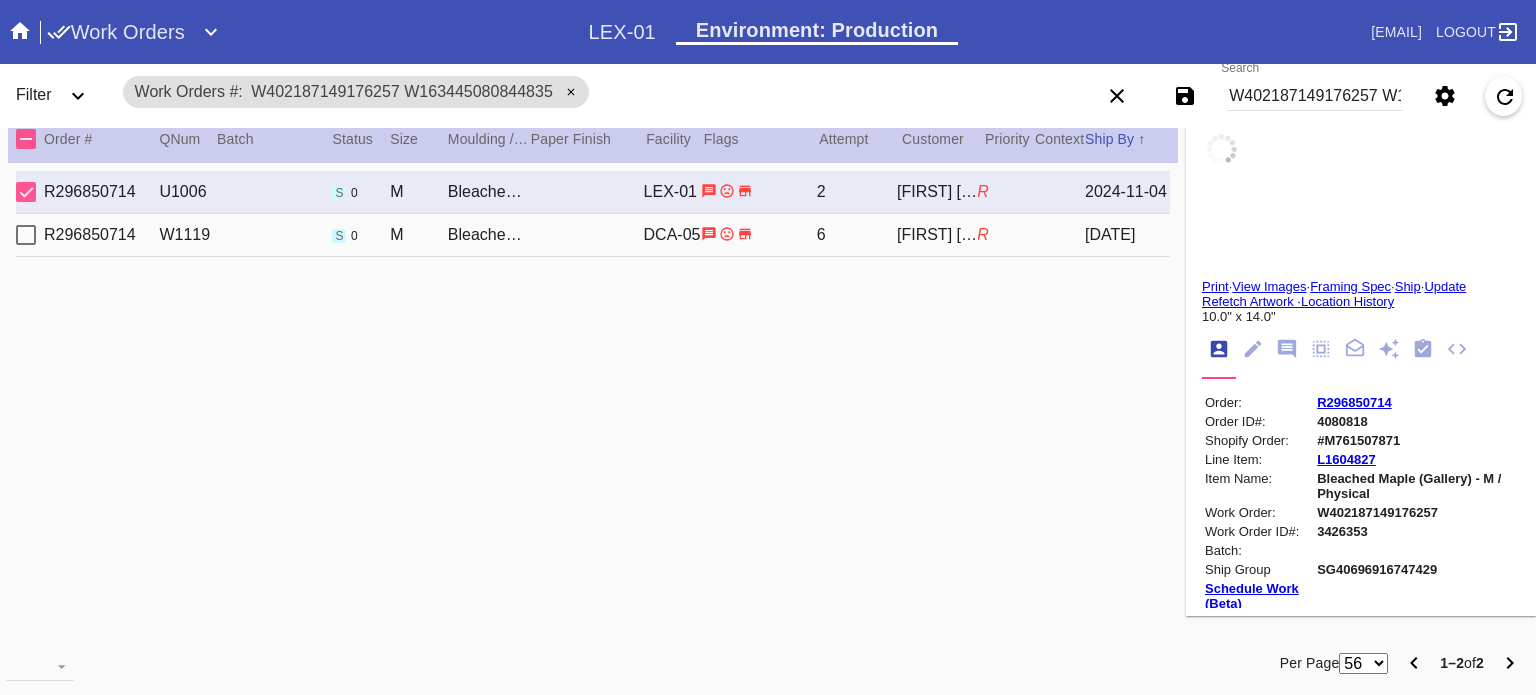 type on "14.0" 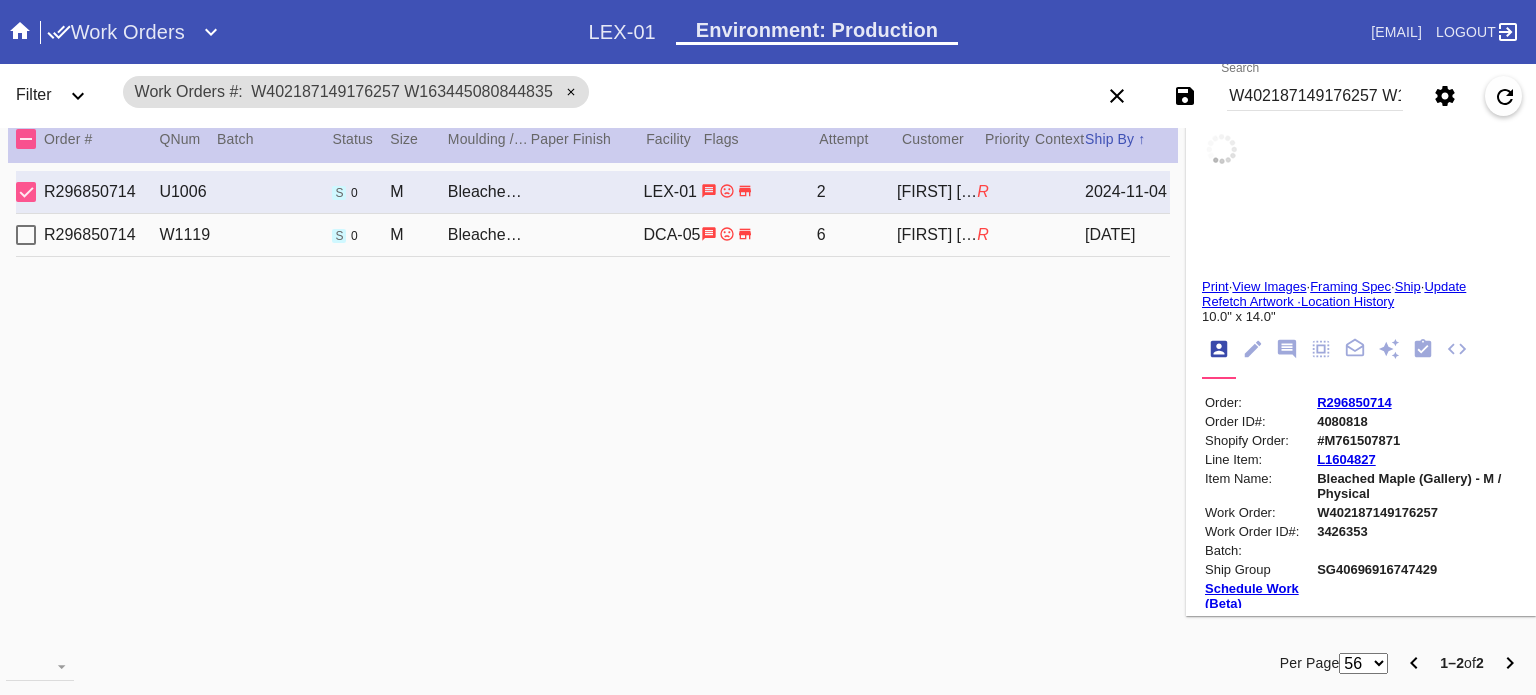 type on "[DATE]" 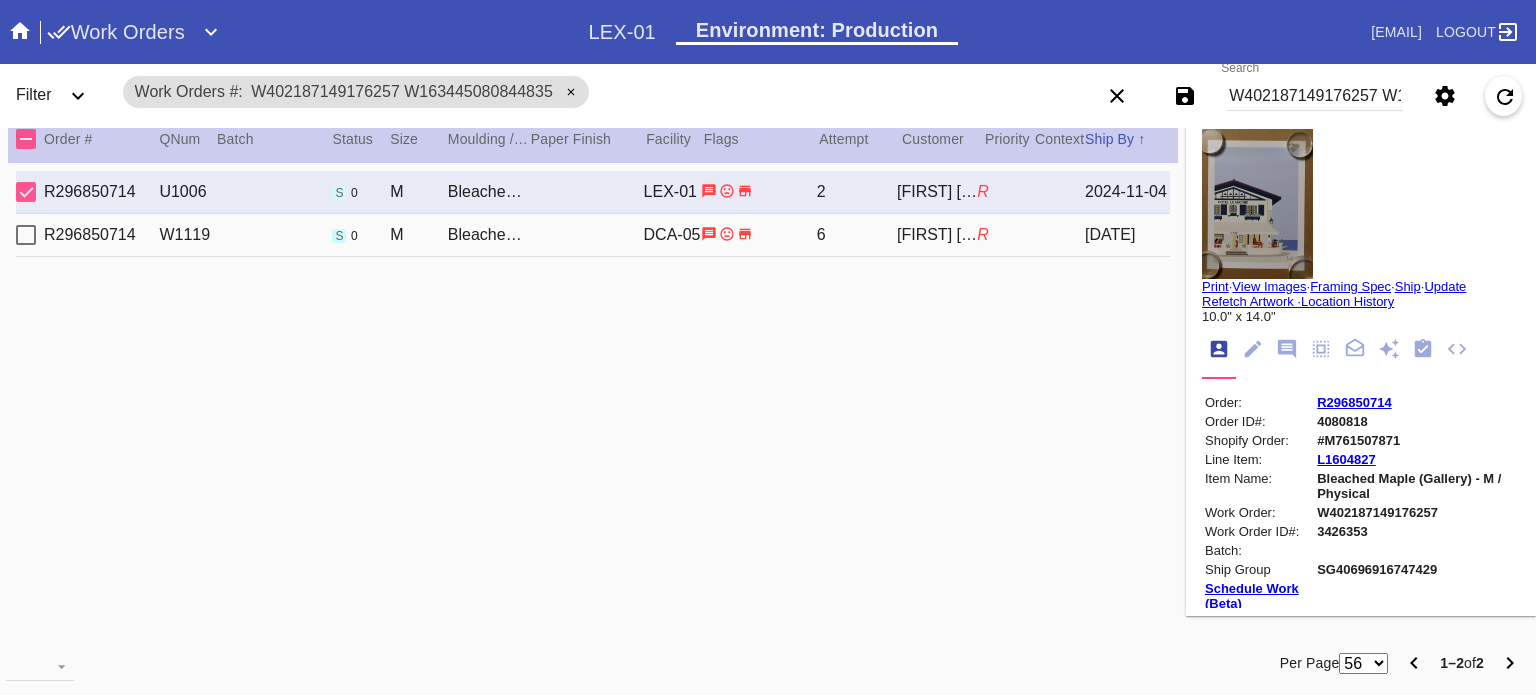 click on "[FIRST] [LAST]" at bounding box center [937, 235] 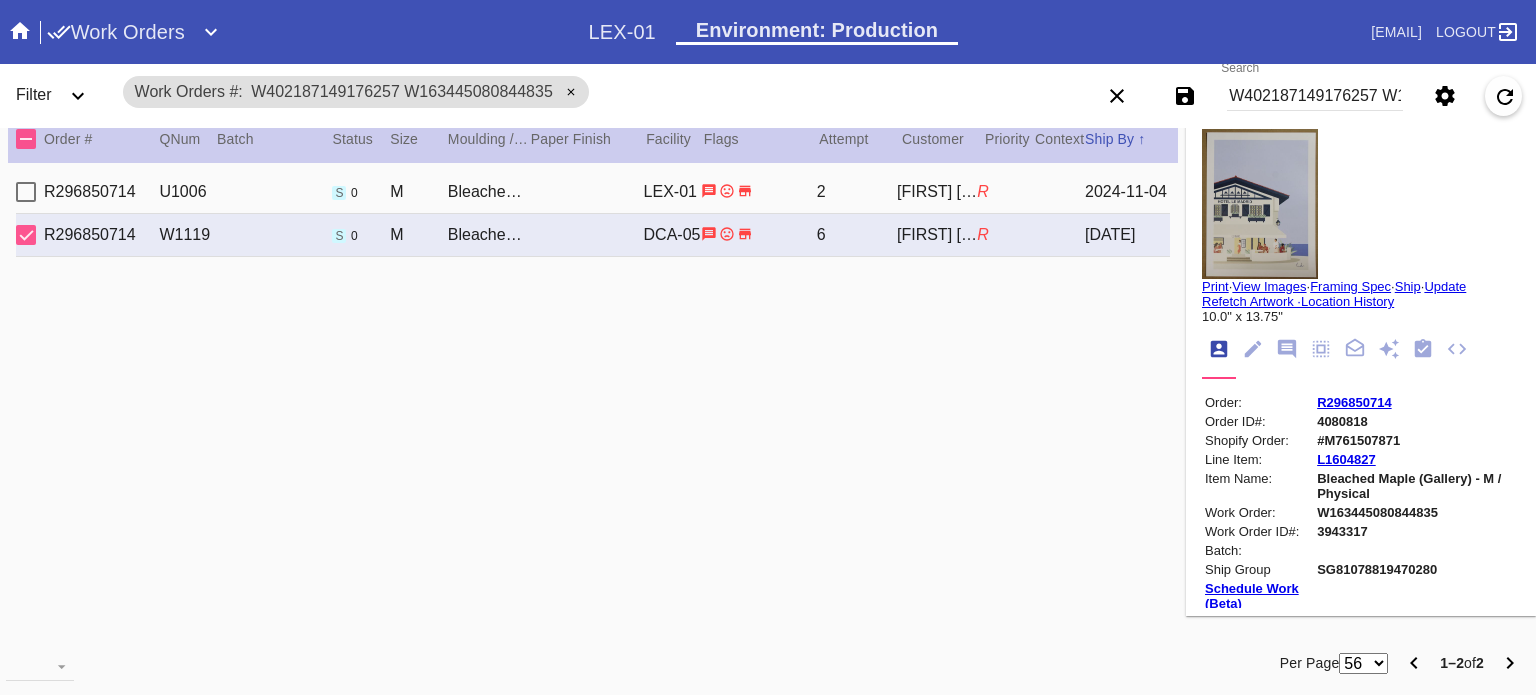click on "2" at bounding box center (857, 192) 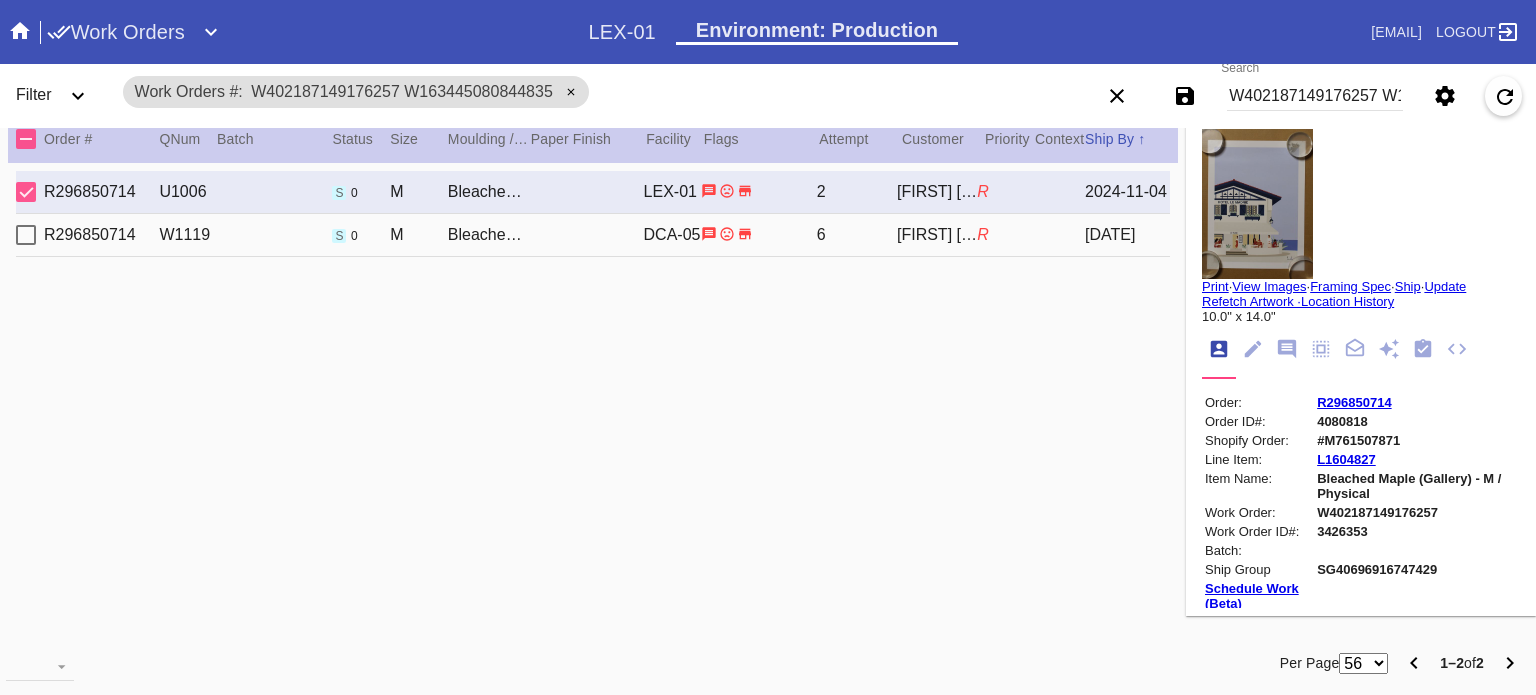 click on "[FIRST] [LAST]" at bounding box center [937, 235] 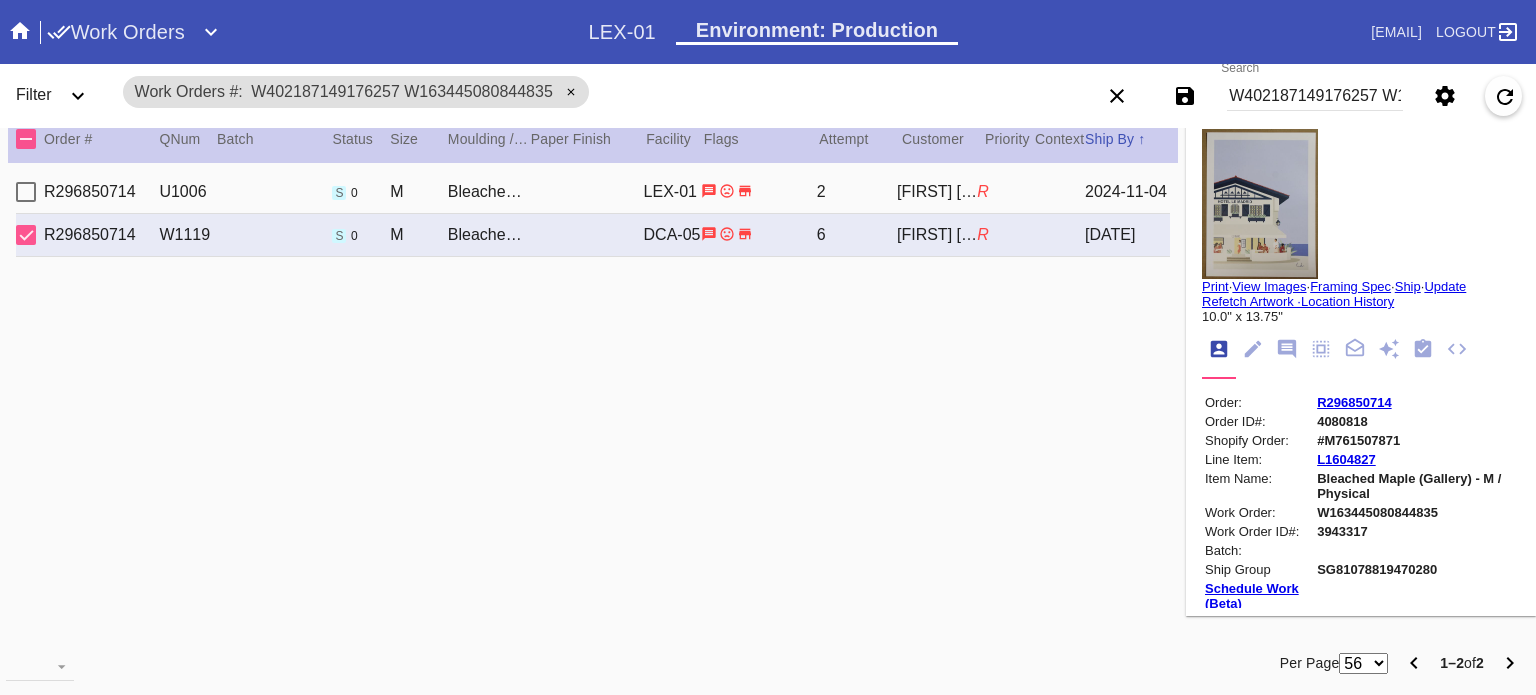 click on "R296850714 U1006 s   0 M Bleached Maple Gallery / Digital White LEX-01 2 [FIRST] [LAST]
R
[DATE]" at bounding box center [593, 192] 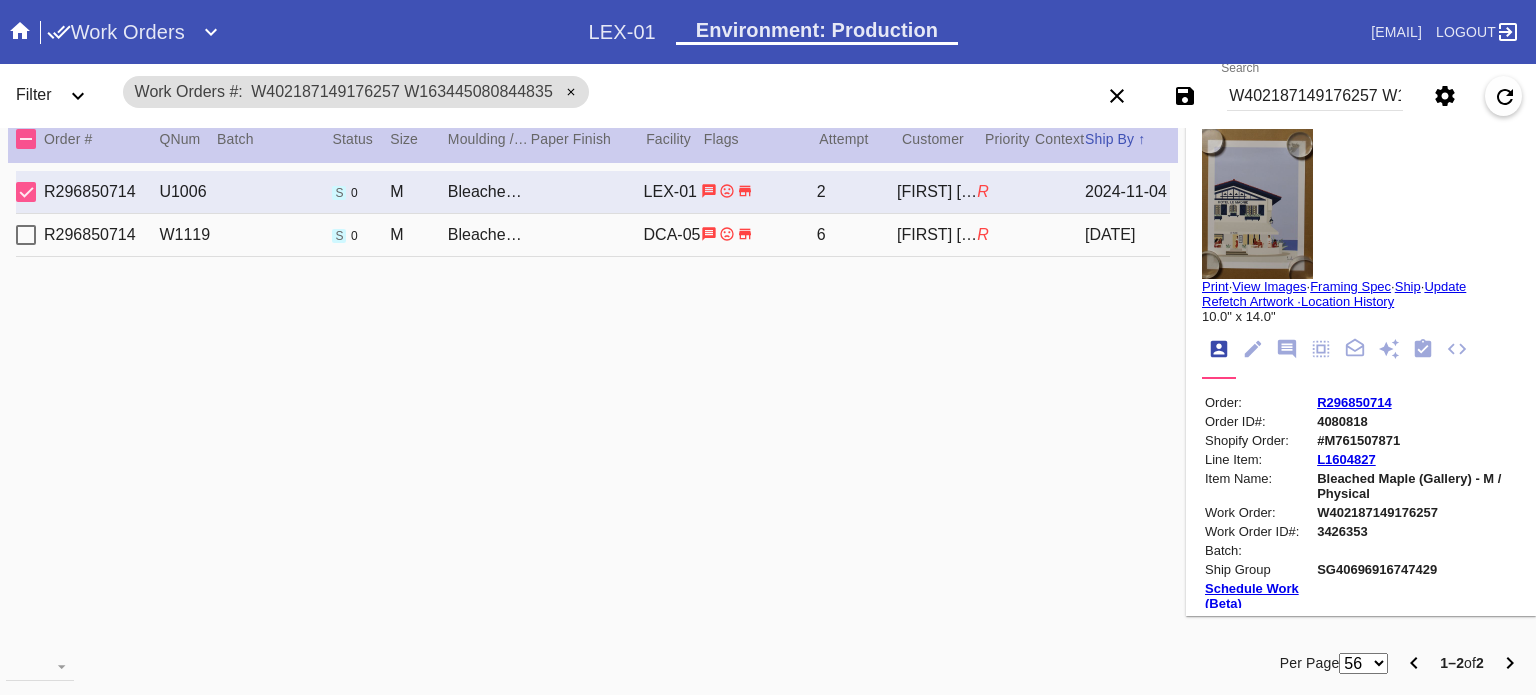 click on "W402187149176257 W163445080844835" at bounding box center (1315, 96) 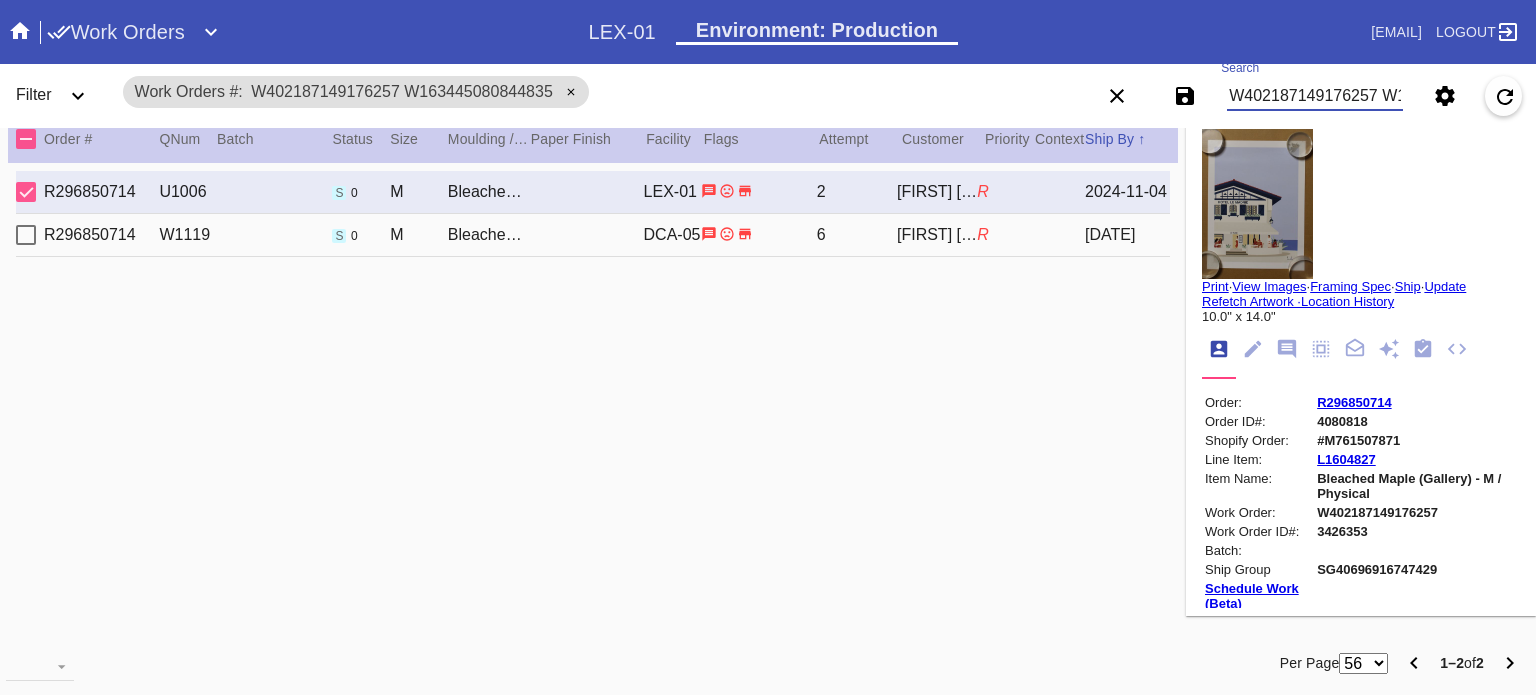 click on "W402187149176257 W163445080844835" at bounding box center (1315, 96) 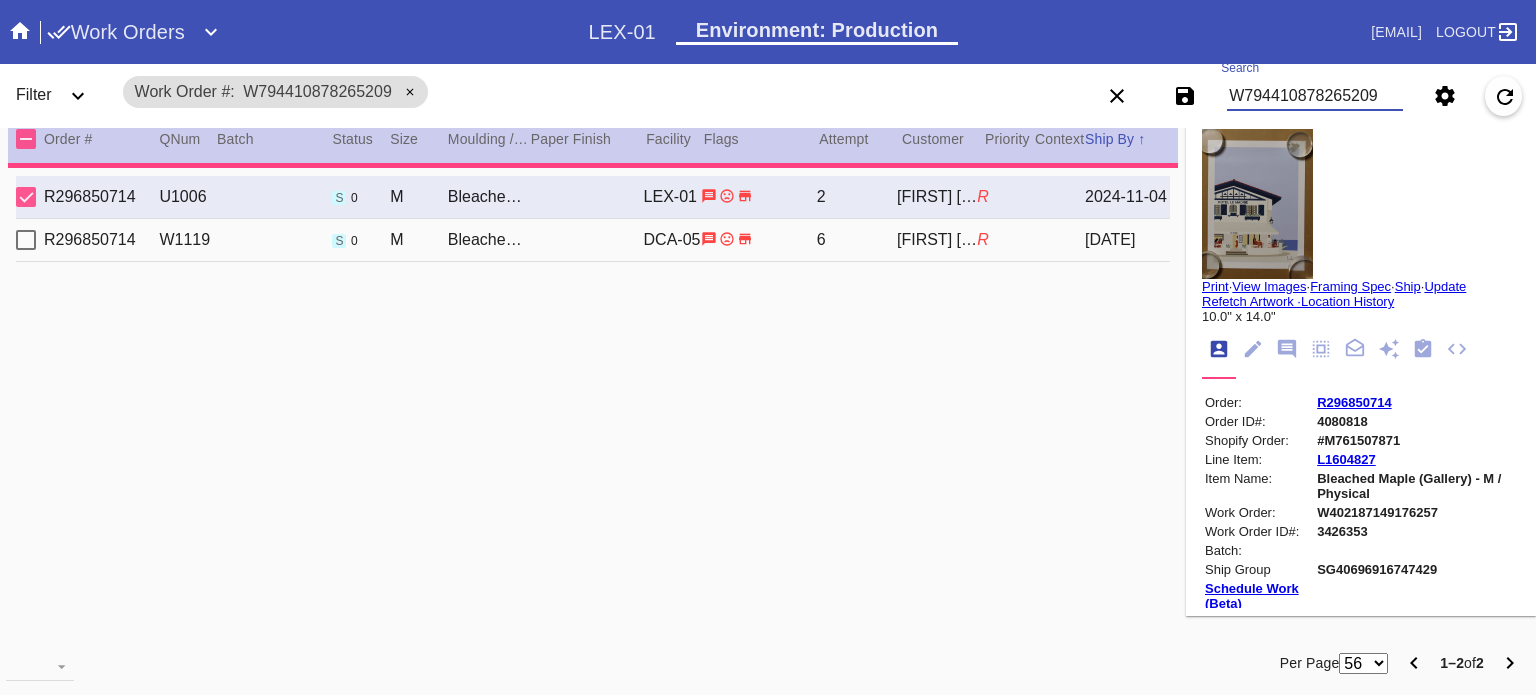 type on "***" 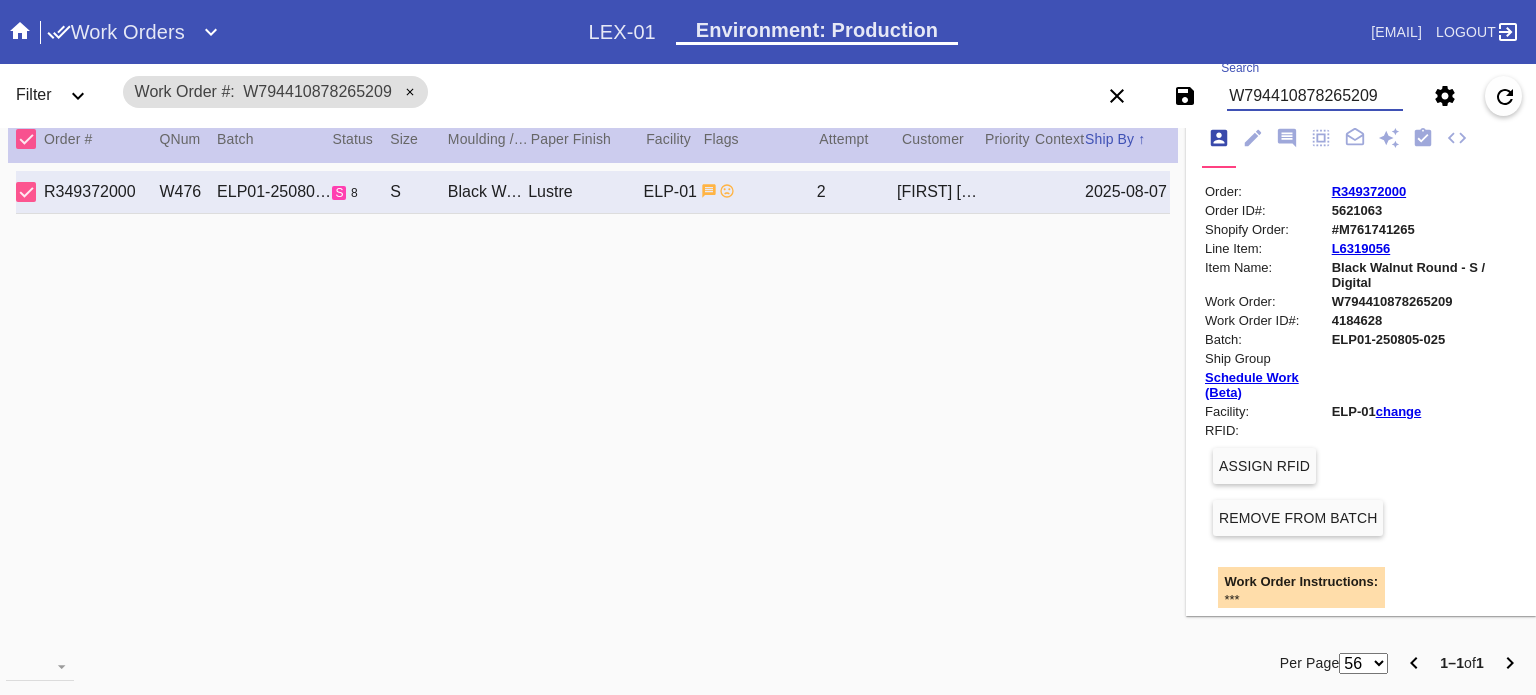 scroll, scrollTop: 300, scrollLeft: 0, axis: vertical 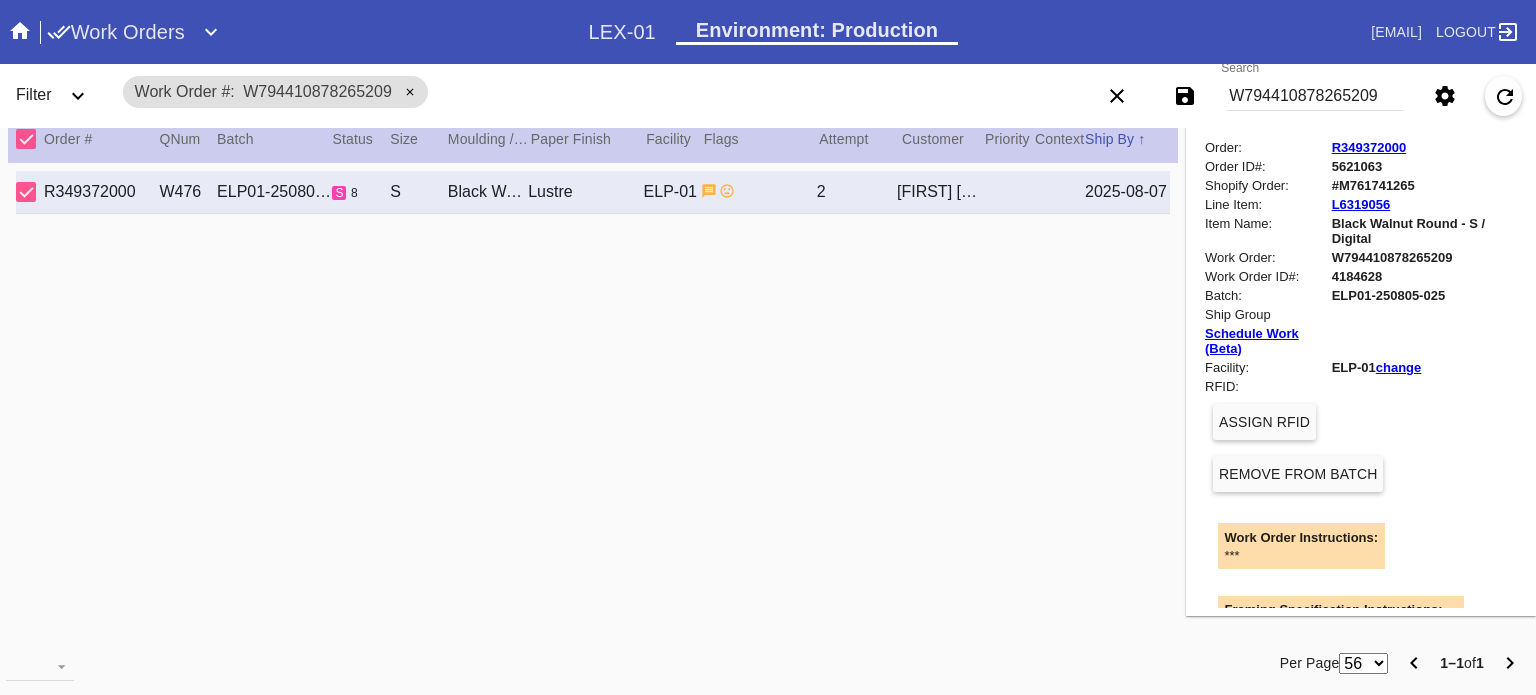 click on "Remove From Batch" at bounding box center (1298, 474) 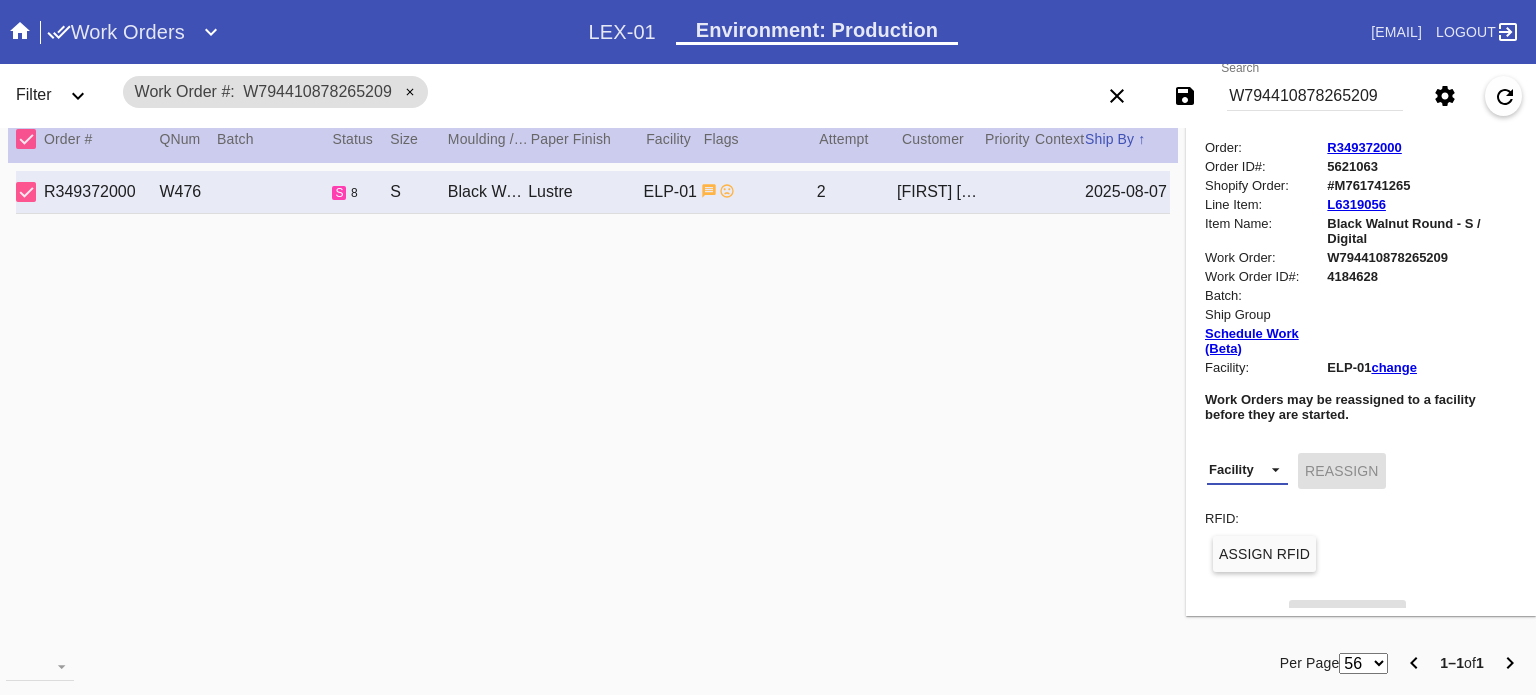 click on "Facility LEX-02 (inactive) LEX-02_ART (inactive) DCA-01 (inactive) DFW-RTL-HILL LAS-01 CLT-RTL-MYP BOS-RTL-WEL DCA-RTL-MCL DCA-05 LAX-RTL-SMON SFO-RTL-PALOLEX-01 ATL-RTL-ALP (inactive) LGA-RTL-WPT AUS-RTL-SAUS BNA-RTL-NASH ELP-01 PHL-RLT-SBRN ORD-RTL-WINNLEX-03 ATL-RTL-WEST DCA-RTL-UNMA DCA-RTL-BETH LGA-RTL-SUM DCA-RTL-MOSA BOS-RTL-SEA AUS-RTL-CAUS ATL-RTL-BUCK DCA-RTL-CLAR PHL-01 (inactive) LGA-RTL-HOBO CLT-RTL-SOE PHL-RTL-PHI DCA-RTL-OLDT DFW-RTL-IVIL BOS-RTL-DRBY (inactive) LGA-RTL-MHIL (inactive) LGA-RTL-NCA LGA-RTL-76TH LGA-RTL-COBL DCA-STR-BETH DCA-RTL-GEO LGA-RTL-PSLO LGA-RTL-WILL ORD-RTL-SOUT LGA-RTL-82ND ORD-RTL-WLOO LGA-RTL-BRNX DCA-RTL-14TH LGA-RTL-VILL ORD-RTL-RNOR MSY-RTL-ORL DCA-04" at bounding box center [1247, 470] 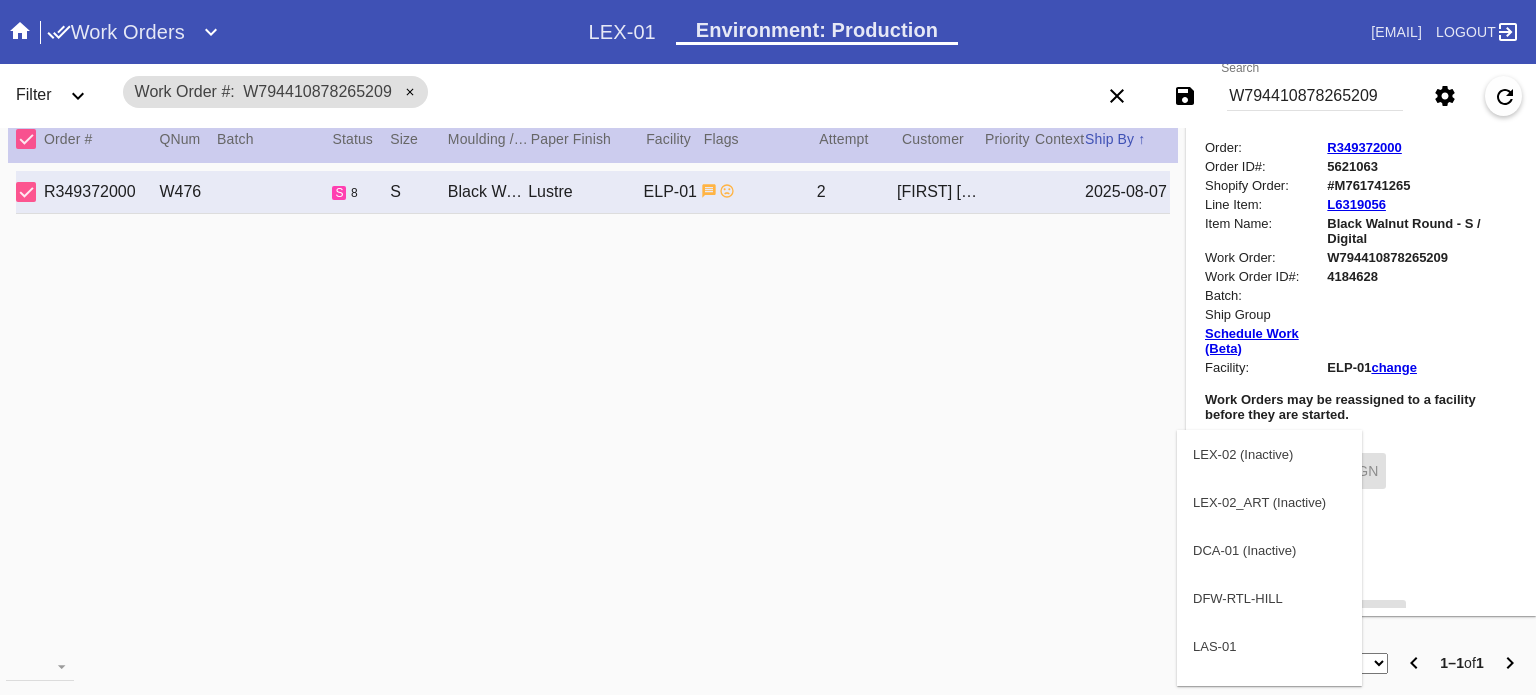 click at bounding box center (768, 347) 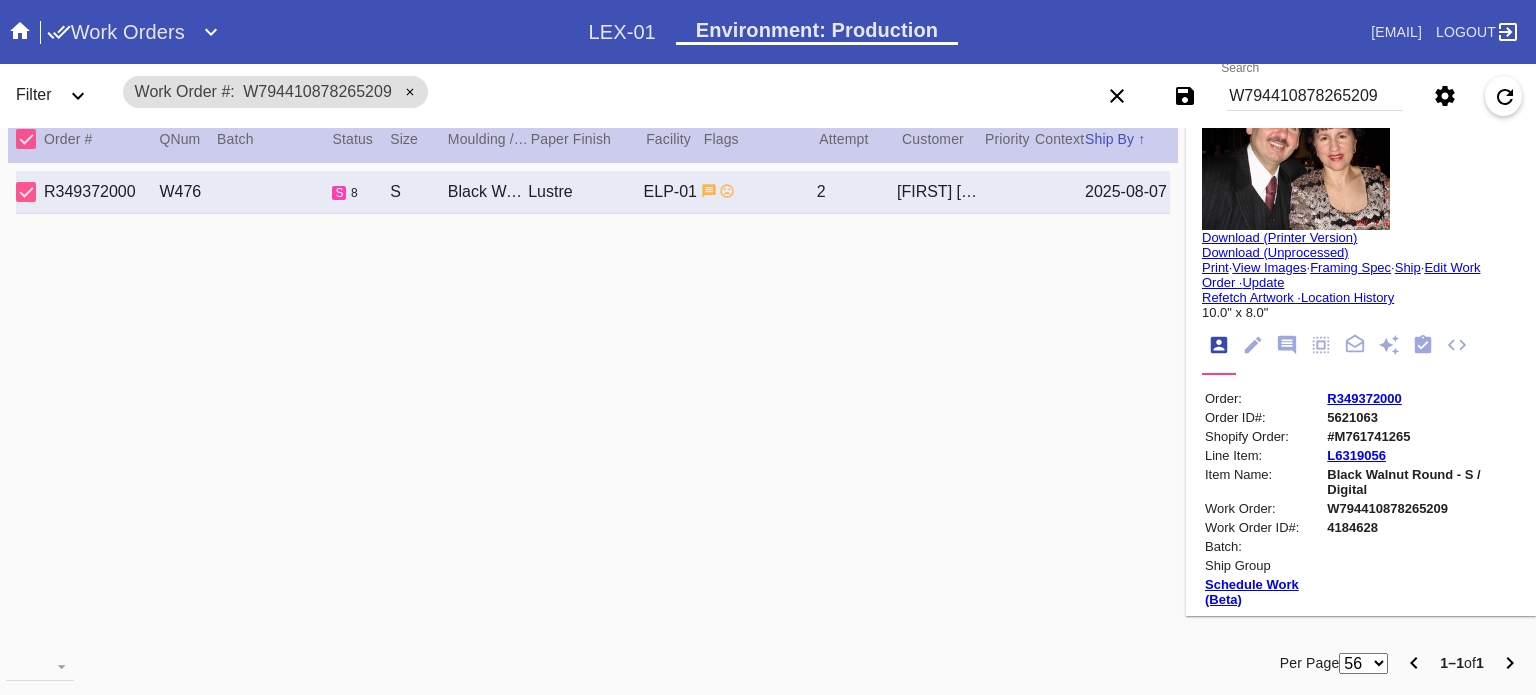 scroll, scrollTop: 0, scrollLeft: 0, axis: both 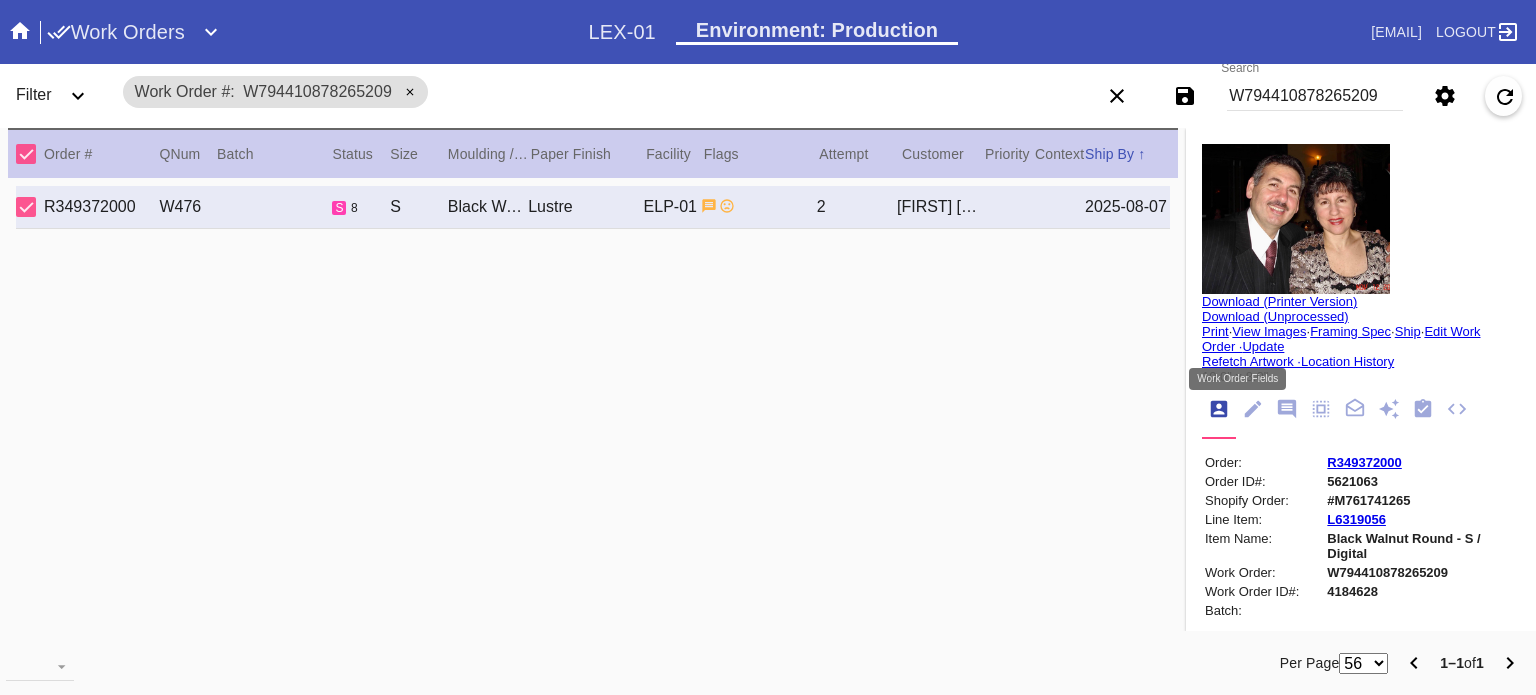 click 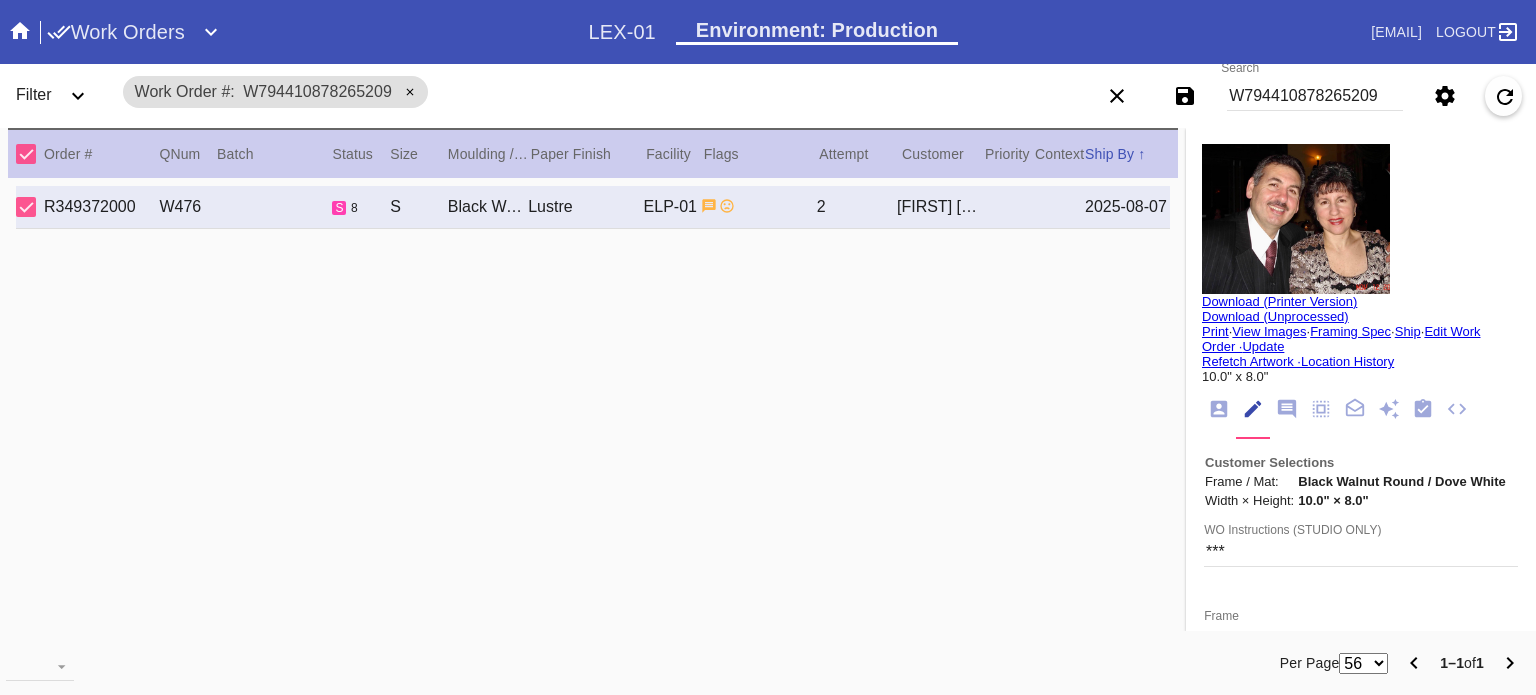 scroll, scrollTop: 73, scrollLeft: 0, axis: vertical 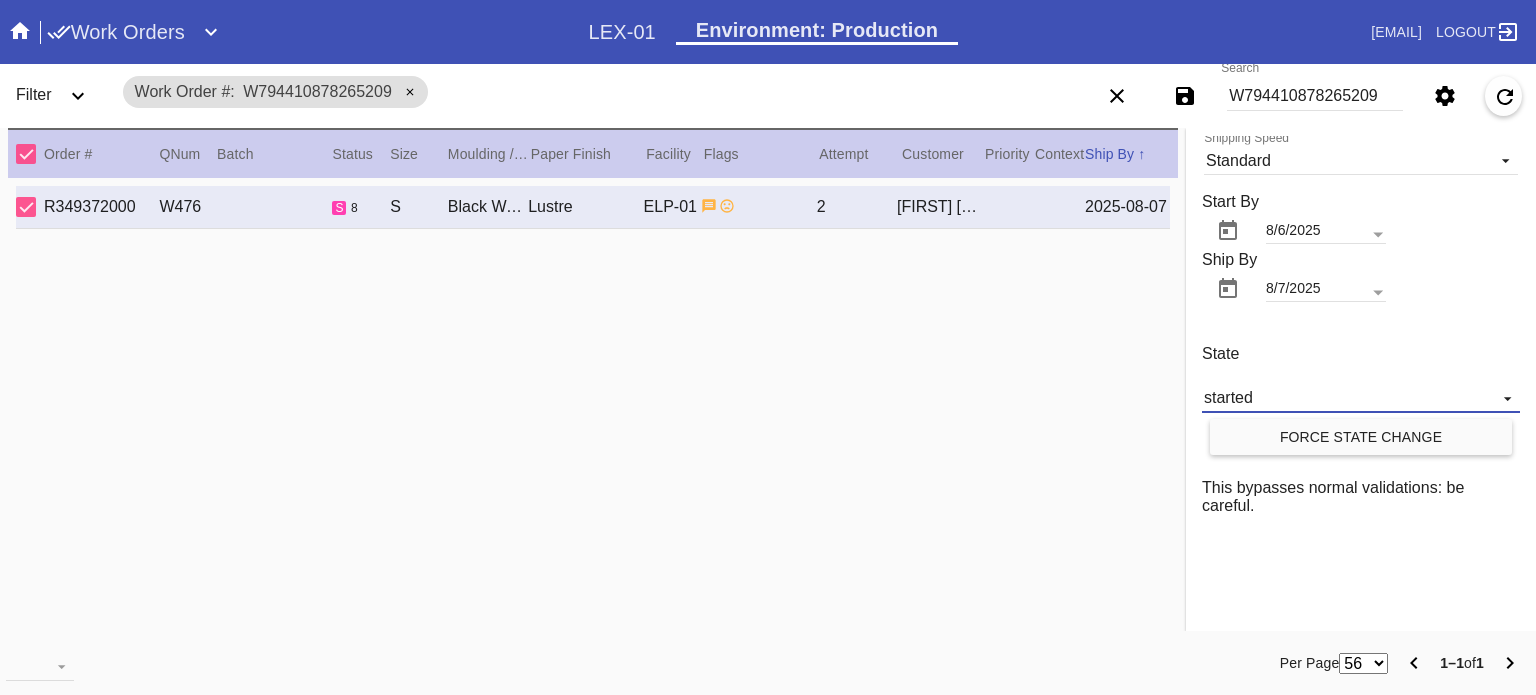click on "started" at bounding box center [1345, 398] 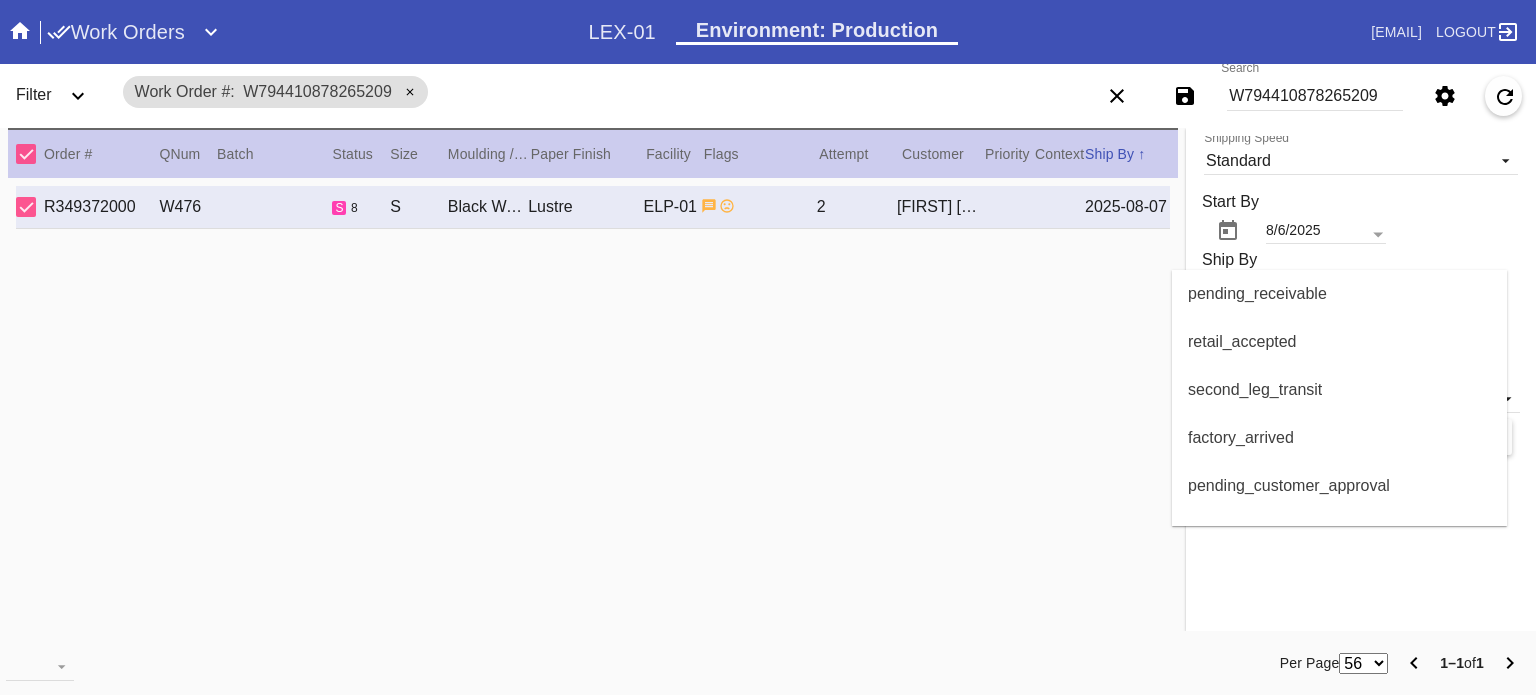 scroll, scrollTop: 232, scrollLeft: 0, axis: vertical 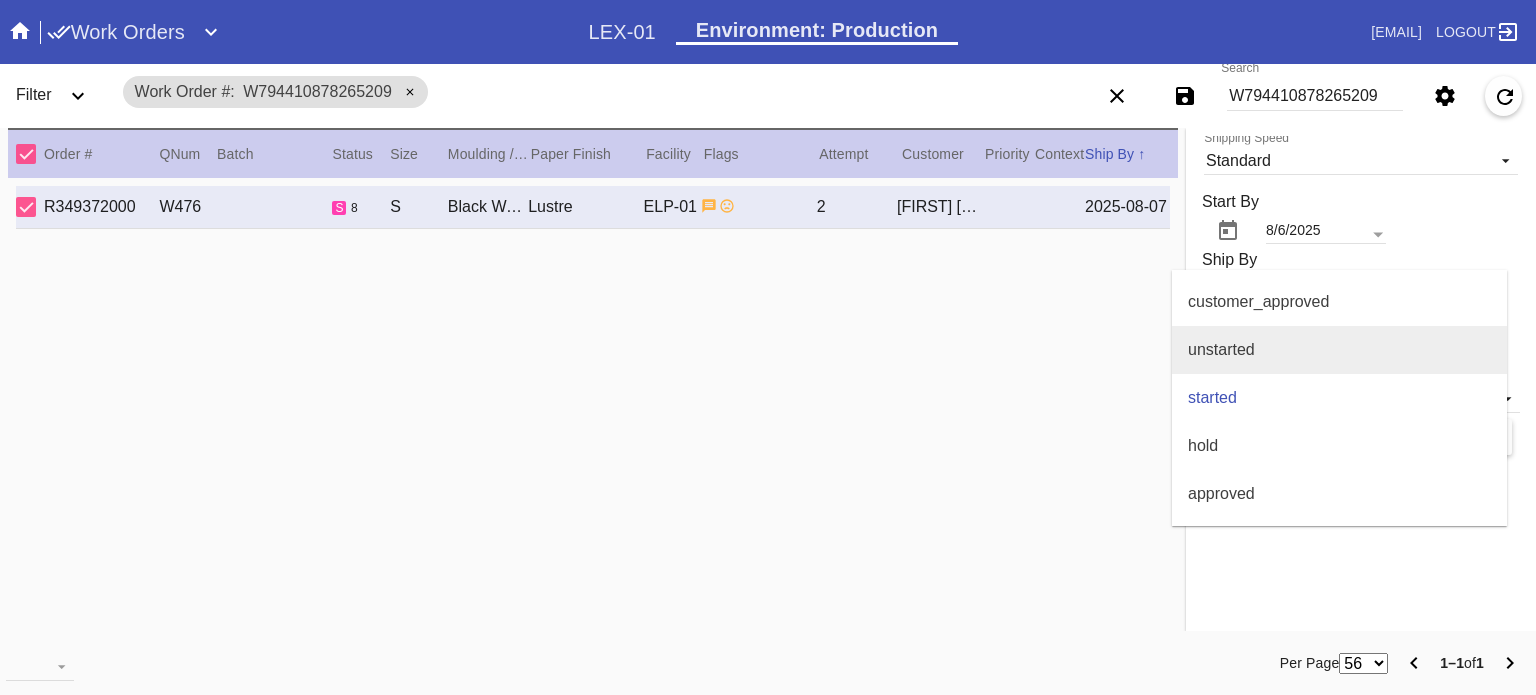 click on "unstarted" at bounding box center [1339, 350] 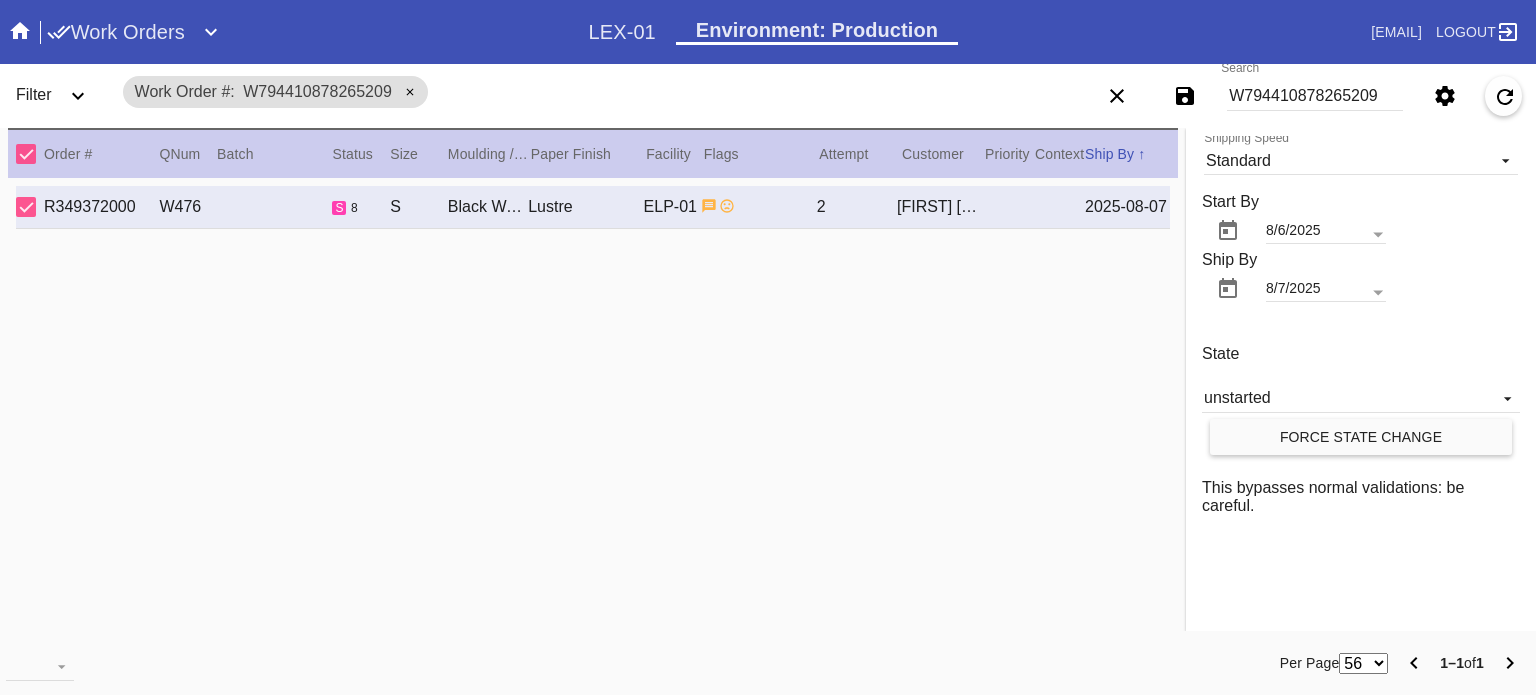 click on "Force State Change" at bounding box center [1361, 437] 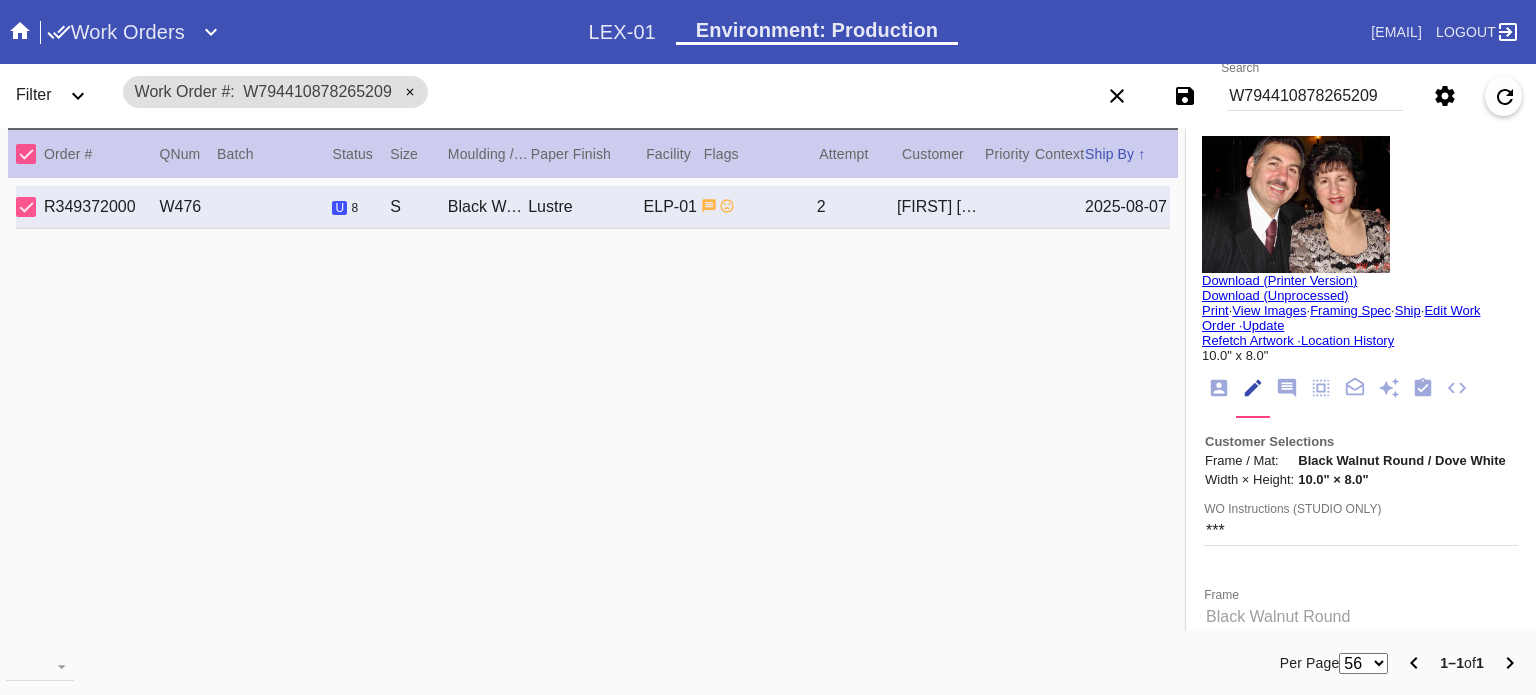 scroll, scrollTop: 0, scrollLeft: 0, axis: both 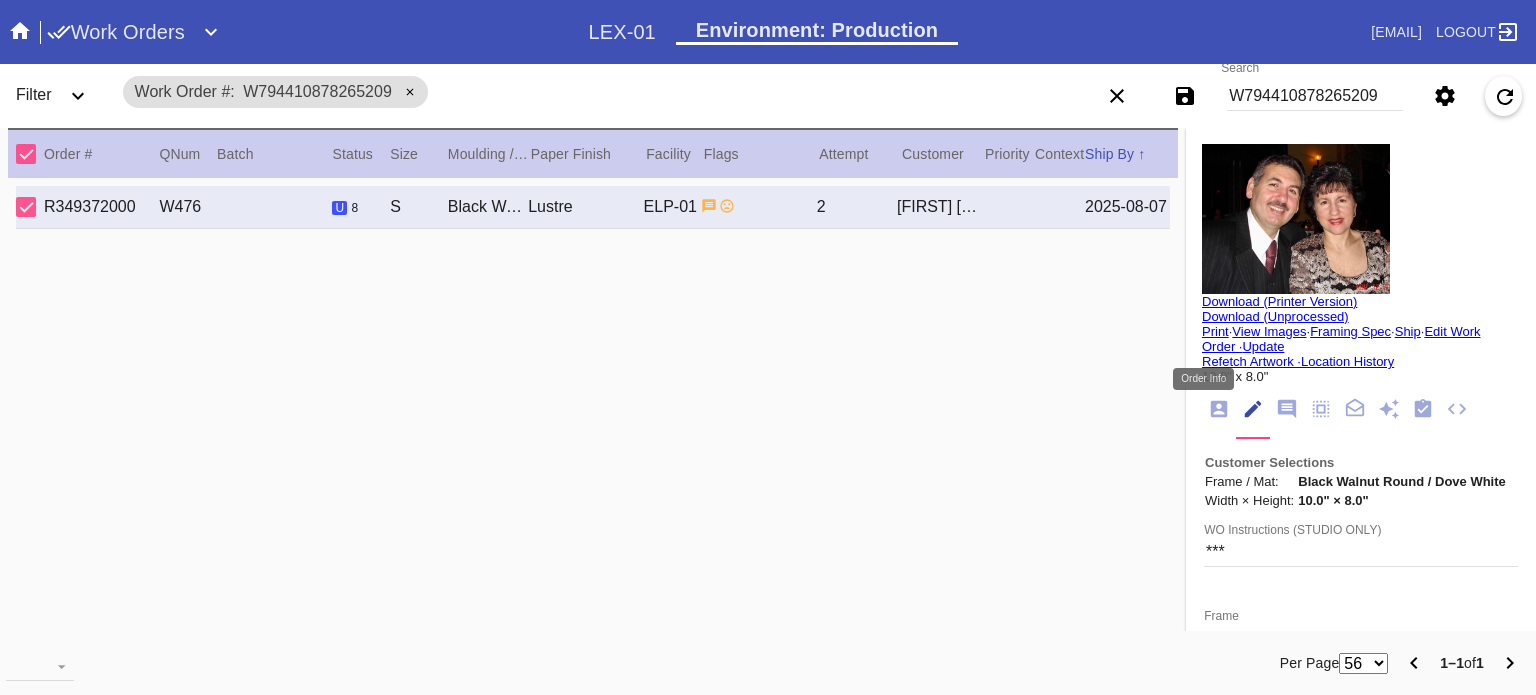 click 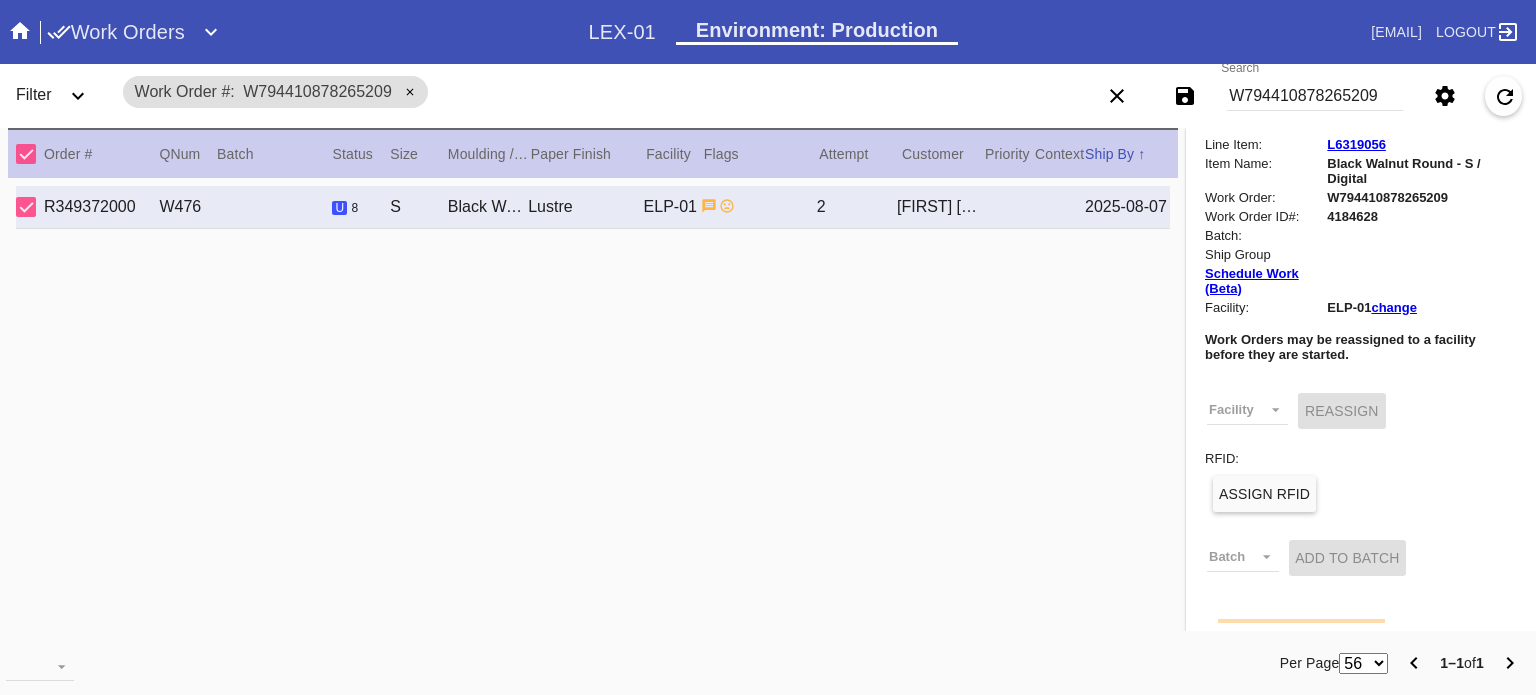scroll, scrollTop: 500, scrollLeft: 0, axis: vertical 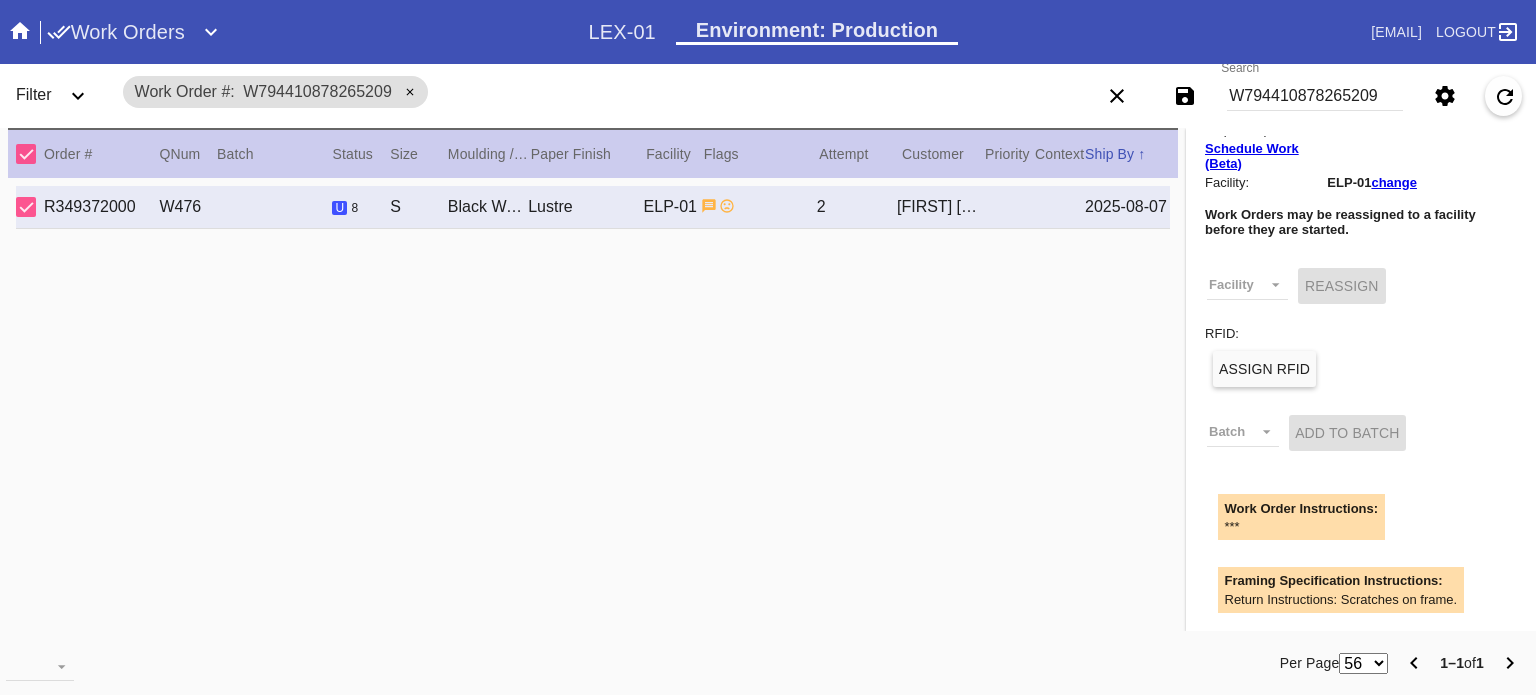 click on "change" at bounding box center (1394, 182) 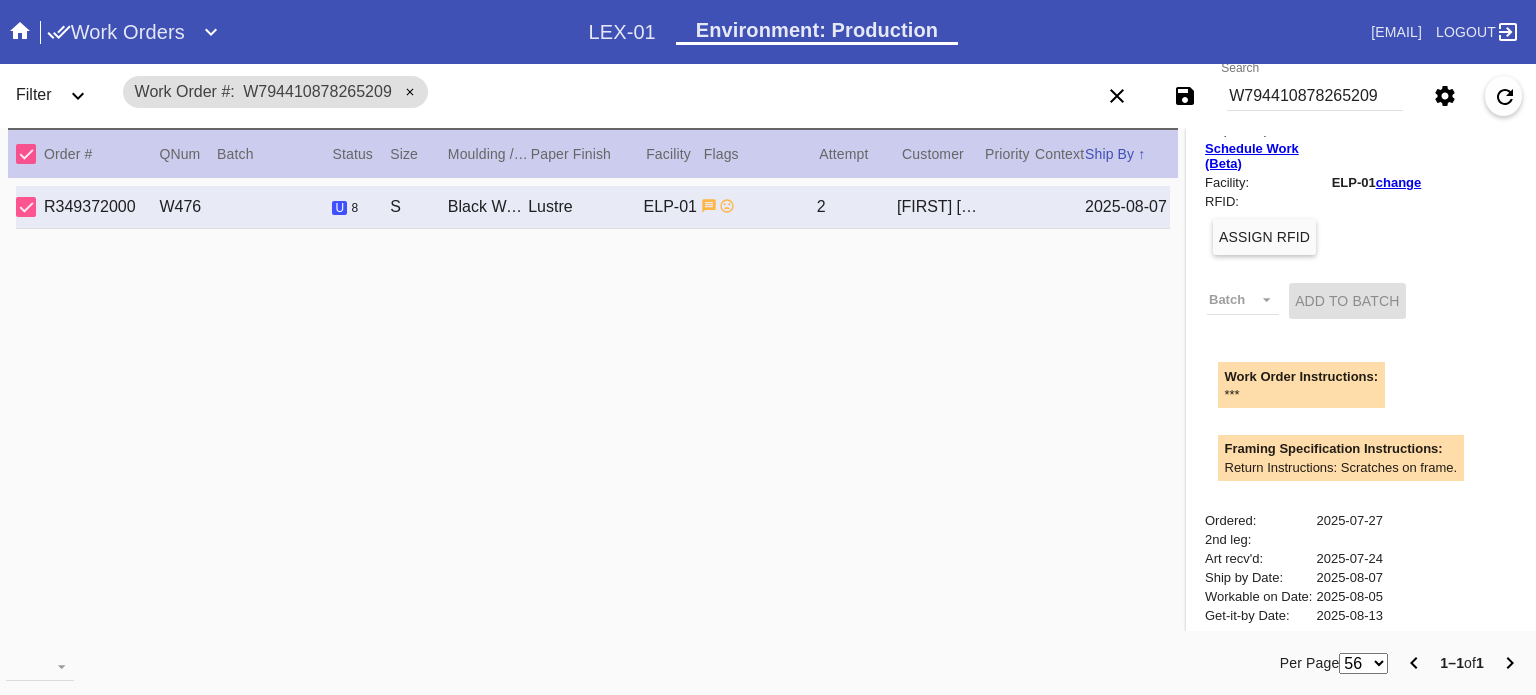 click at bounding box center [1424, 201] 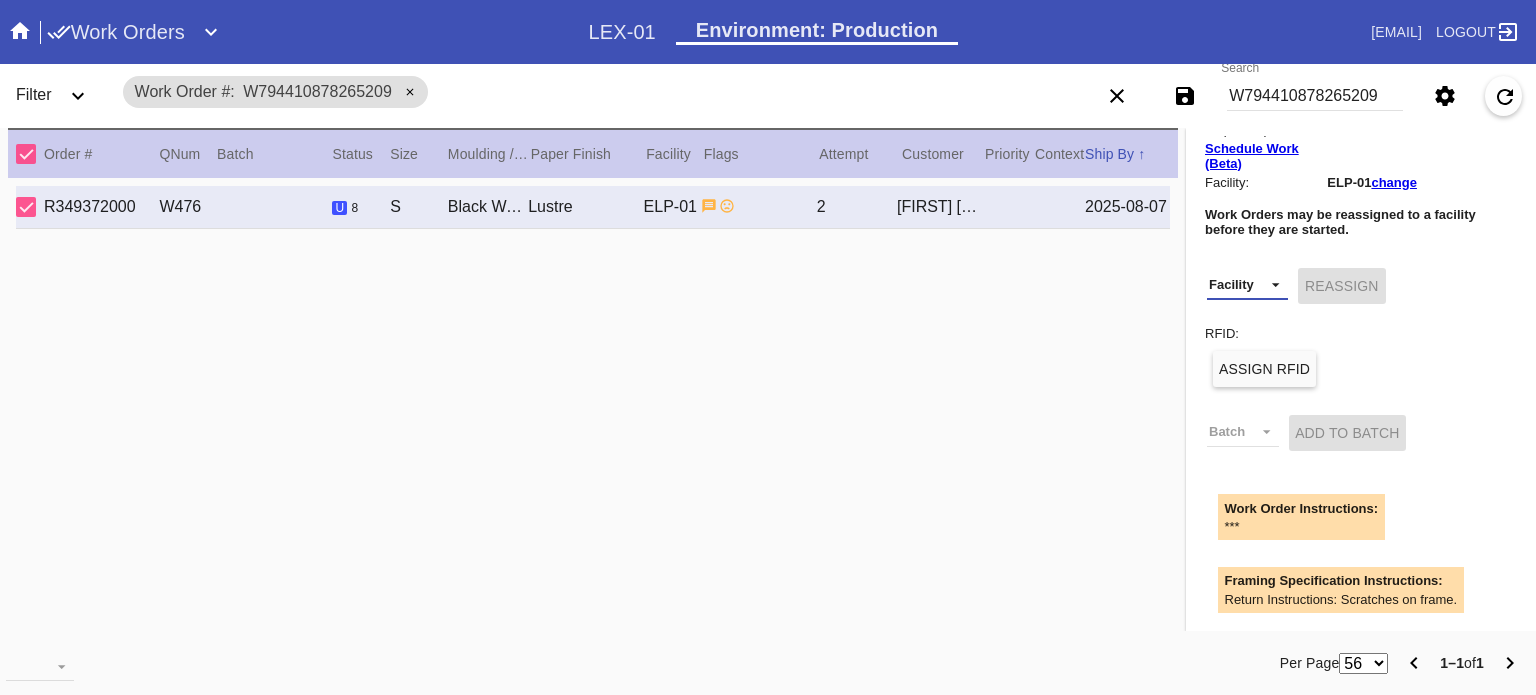 click on "Facility LEX-02 (inactive) LEX-02_ART (inactive) DCA-01 (inactive) DFW-RTL-HILL LAS-01 CLT-RTL-MYP BOS-RTL-WEL DCA-RTL-MCL DCA-05 LAX-RTL-SMON SFO-RTL-PALOLEX-01 ATL-RTL-ALP (inactive) LGA-RTL-WPT AUS-RTL-SAUS BNA-RTL-NASH ELP-01 PHL-RLT-SBRN ORD-RTL-WINNLEX-03 ATL-RTL-WEST DCA-RTL-UNMA DCA-RTL-BETH LGA-RTL-SUM DCA-RTL-MOSA BOS-RTL-SEA AUS-RTL-CAUS ATL-RTL-BUCK DCA-RTL-CLAR PHL-01 (inactive) LGA-RTL-HOBO CLT-RTL-SOE PHL-RTL-PHI DCA-RTL-OLDT DFW-RTL-IVIL BOS-RTL-DRBY (inactive) LGA-RTL-MHIL (inactive) LGA-RTL-NCA LGA-RTL-76TH LGA-RTL-COBL DCA-STR-BETH DCA-RTL-GEO LGA-RTL-PSLO LGA-RTL-WILL ORD-RTL-SOUT LGA-RTL-82ND ORD-RTL-WLOO LGA-RTL-BRNX DCA-RTL-14TH LGA-RTL-VILL ORD-RTL-RNOR MSY-RTL-ORL DCA-04" at bounding box center (1247, 285) 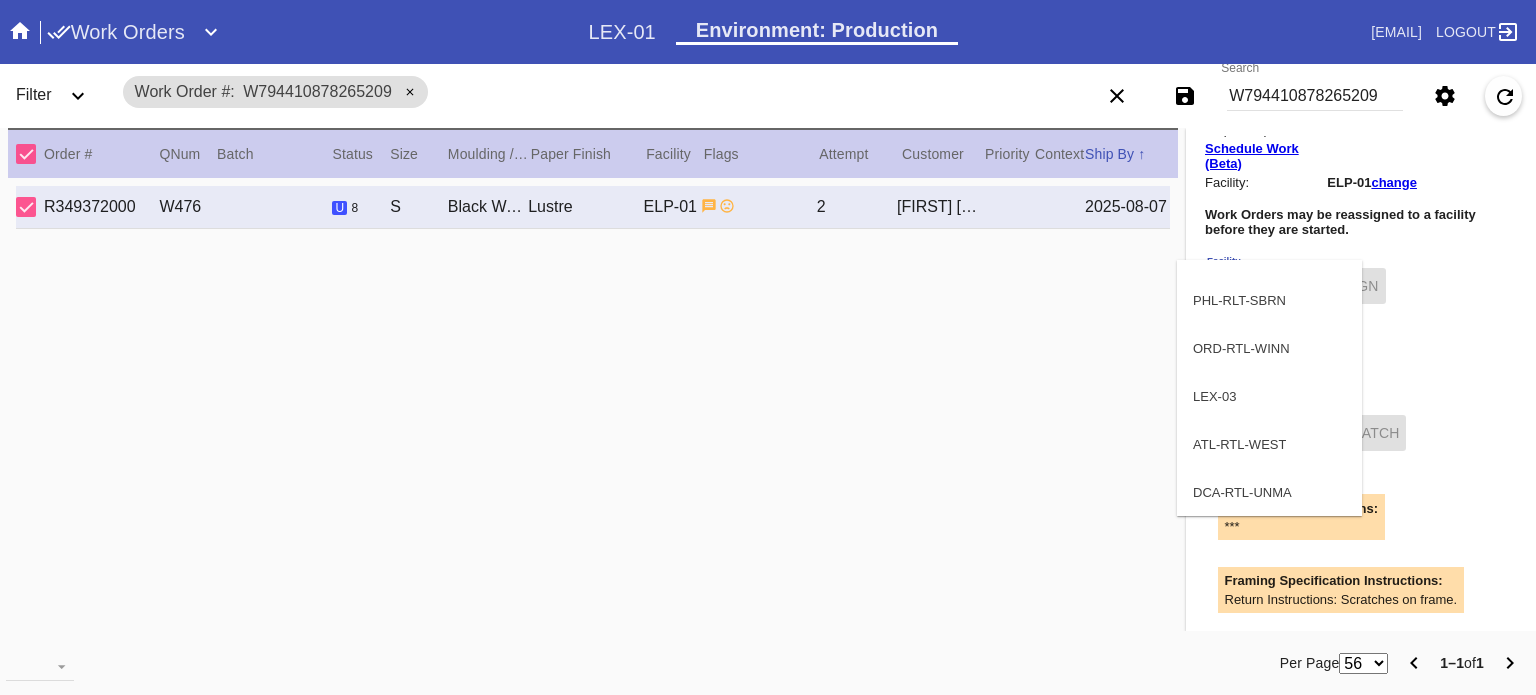 scroll, scrollTop: 788, scrollLeft: 0, axis: vertical 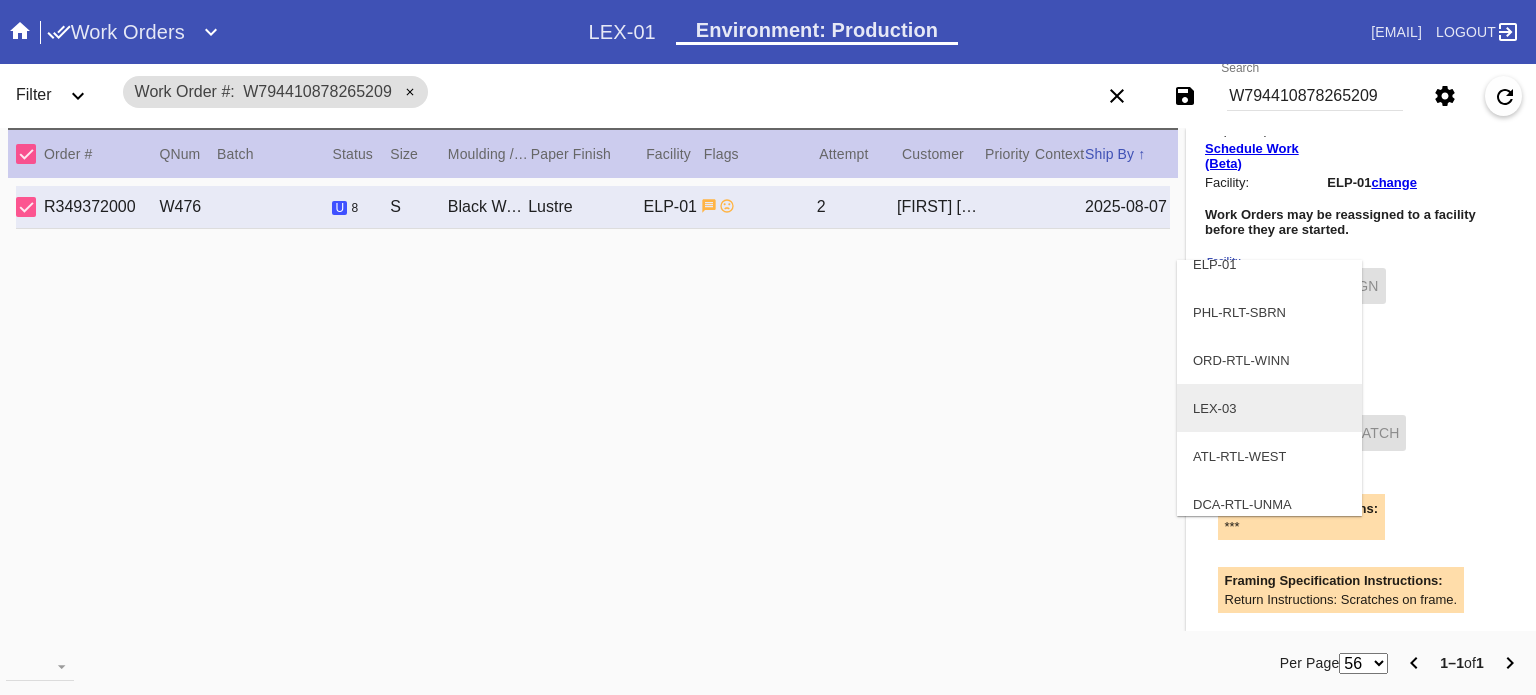 click on "LEX-03" at bounding box center (1269, 408) 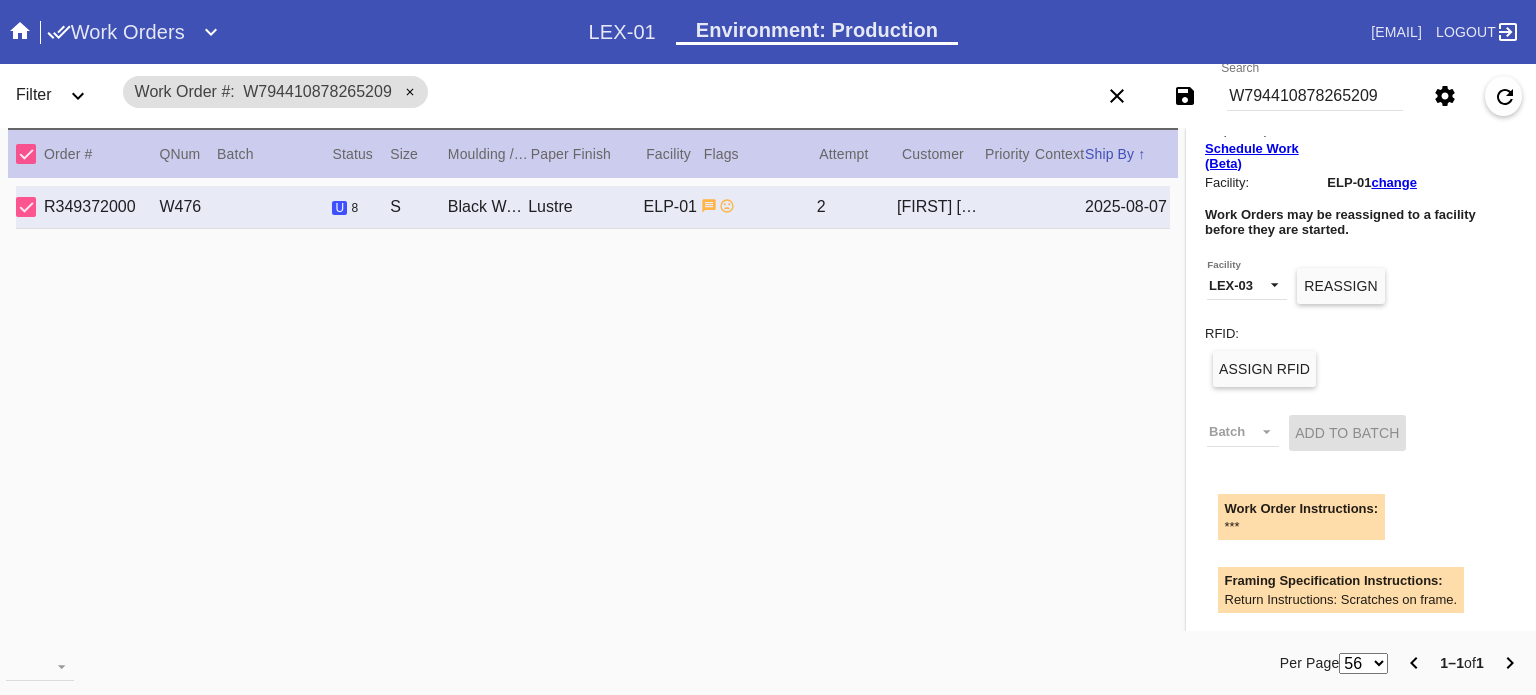 click on "Reassign" at bounding box center (1340, 286) 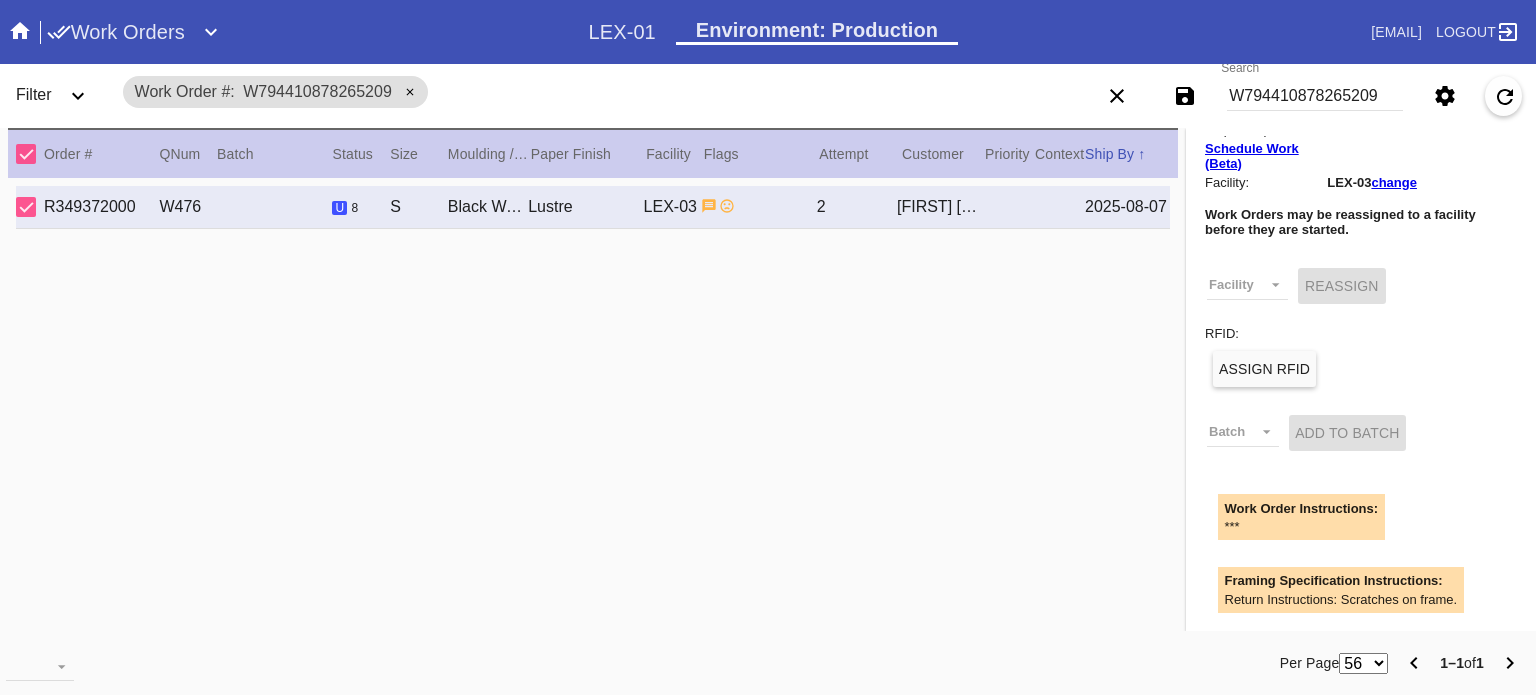 click on "Work Order #
W794410878265209" at bounding box center [276, 92] 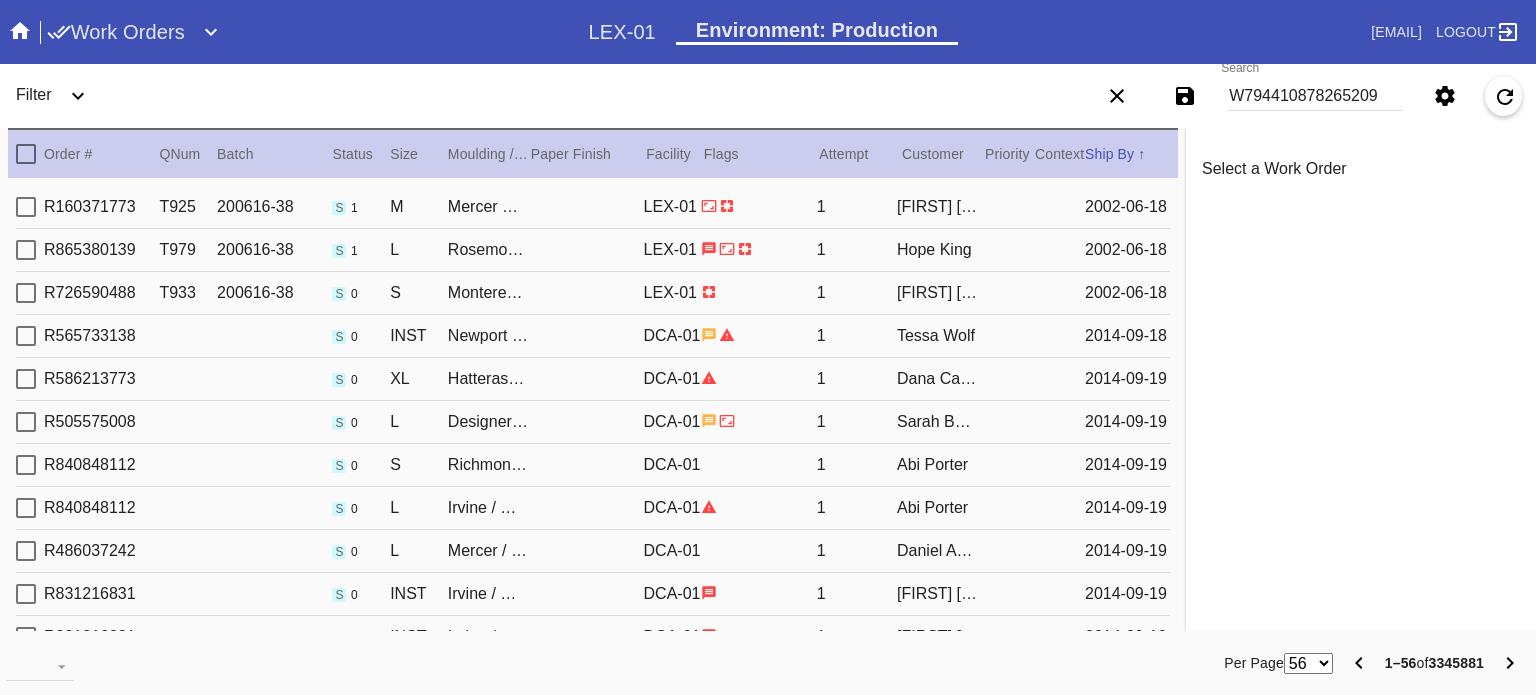 scroll, scrollTop: 0, scrollLeft: 0, axis: both 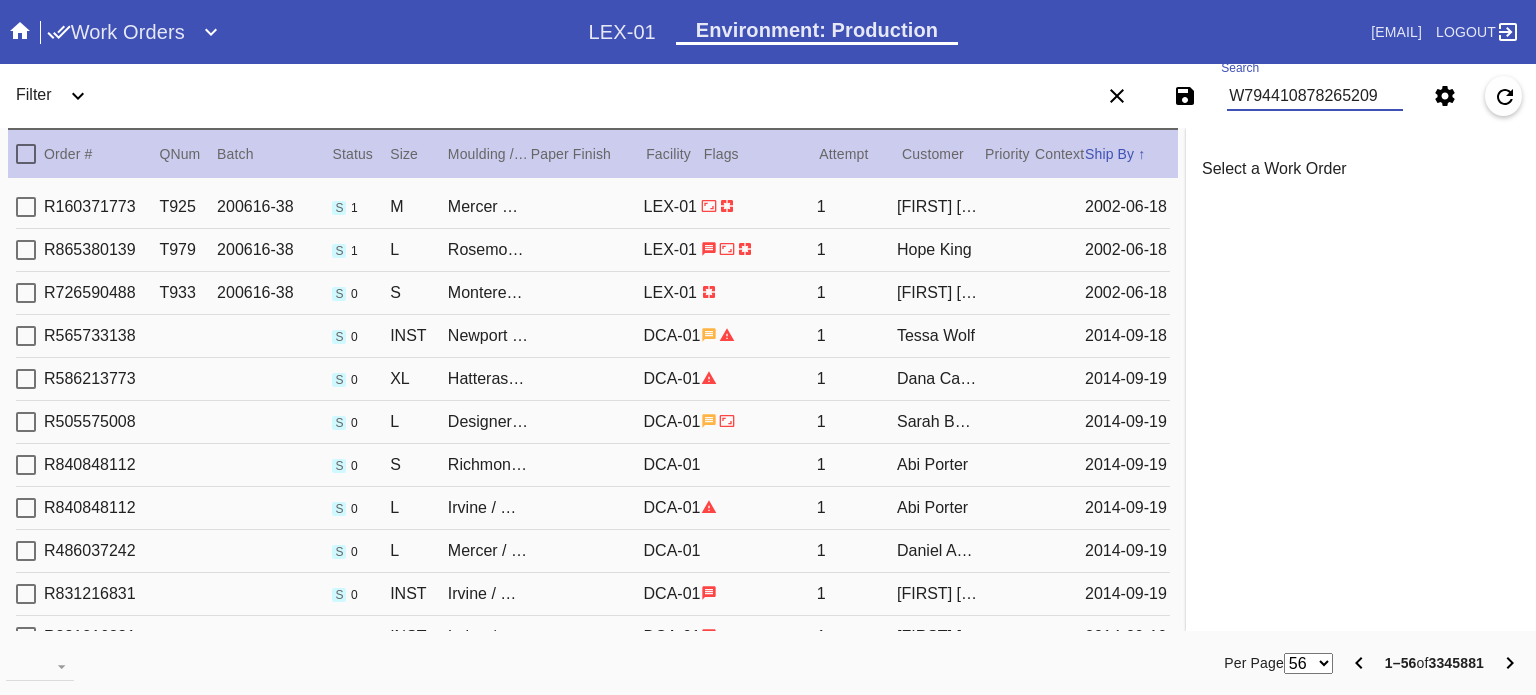 click on "W794410878265209" at bounding box center [1315, 96] 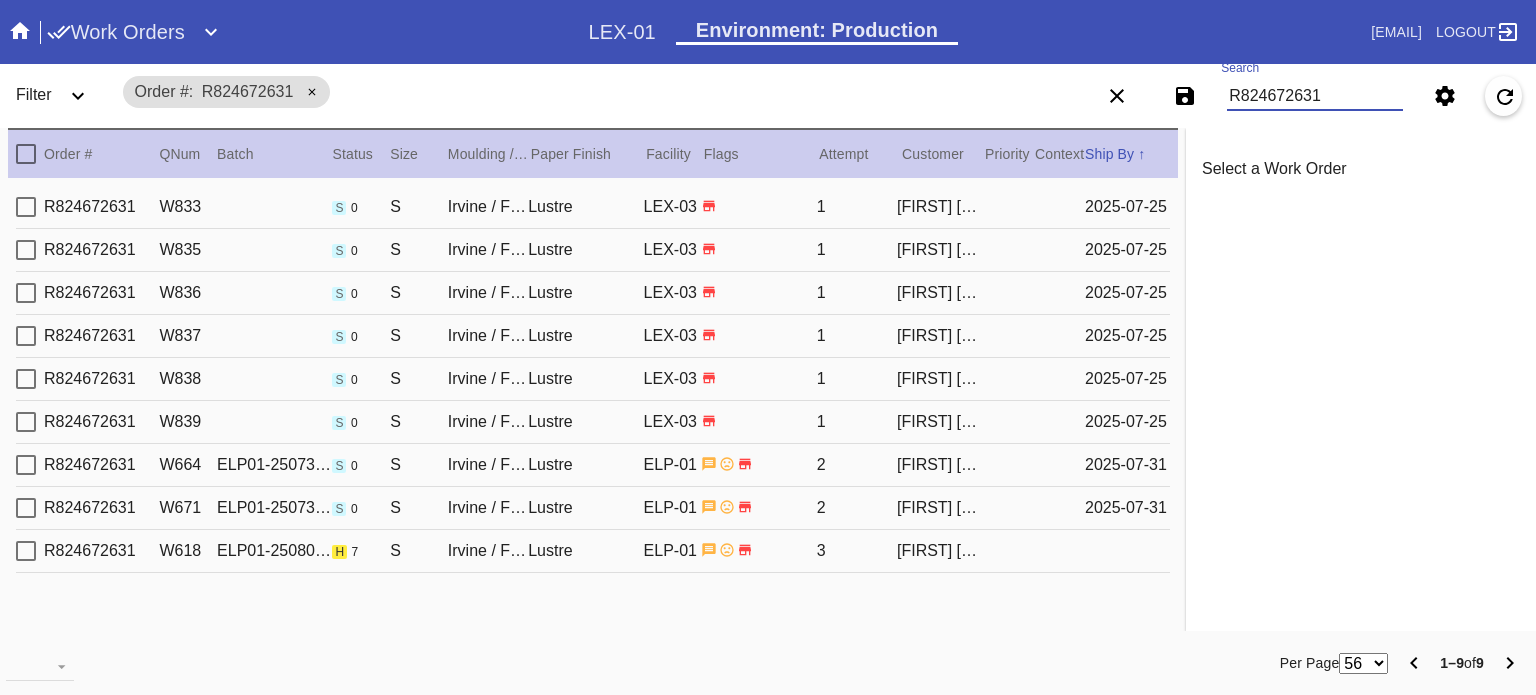 type on "R824672631" 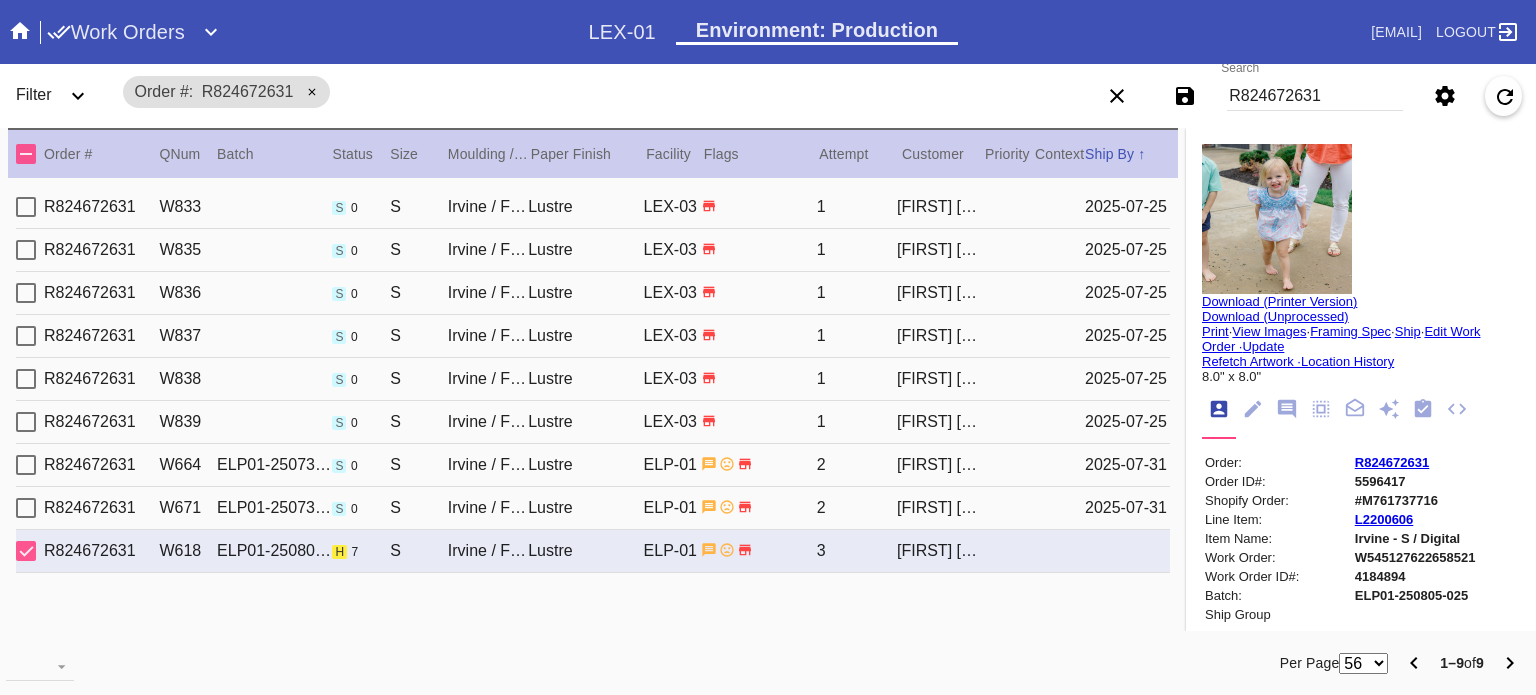 click 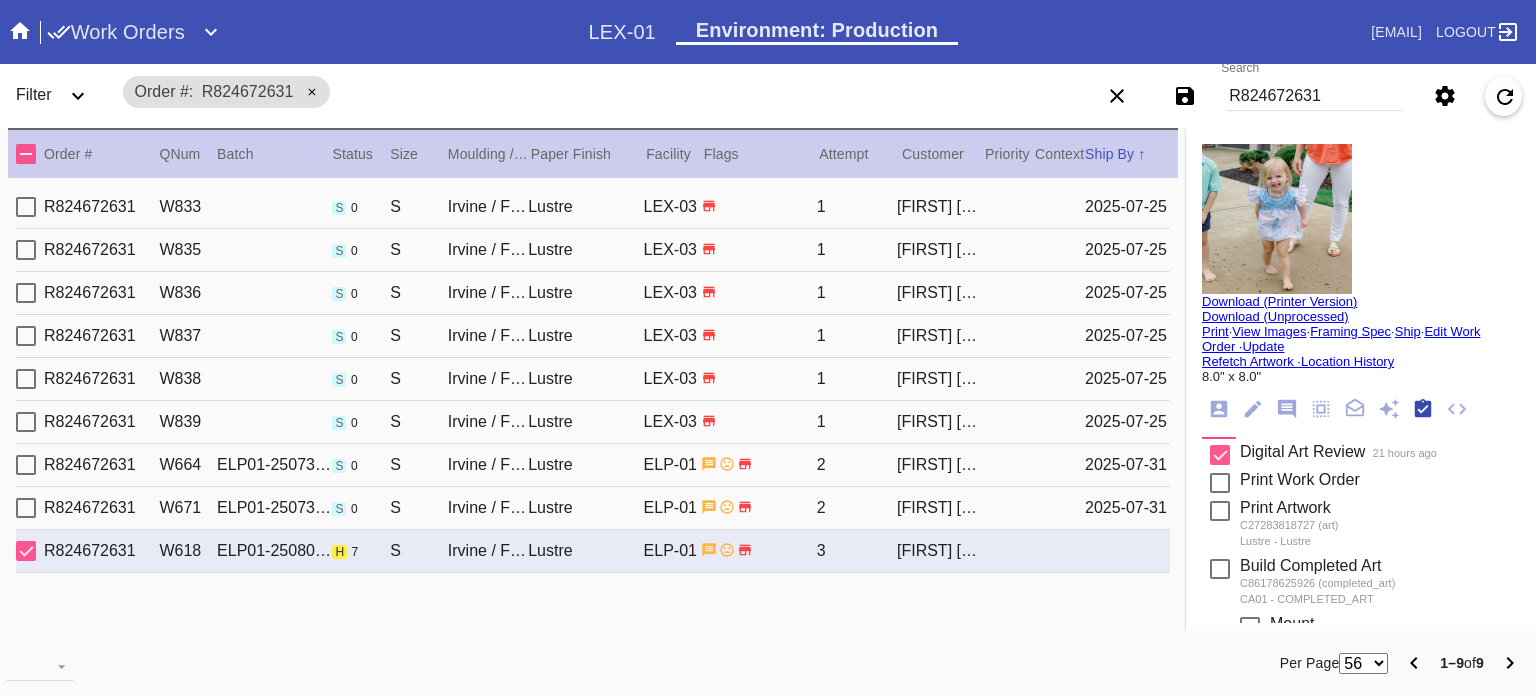 scroll, scrollTop: 321, scrollLeft: 0, axis: vertical 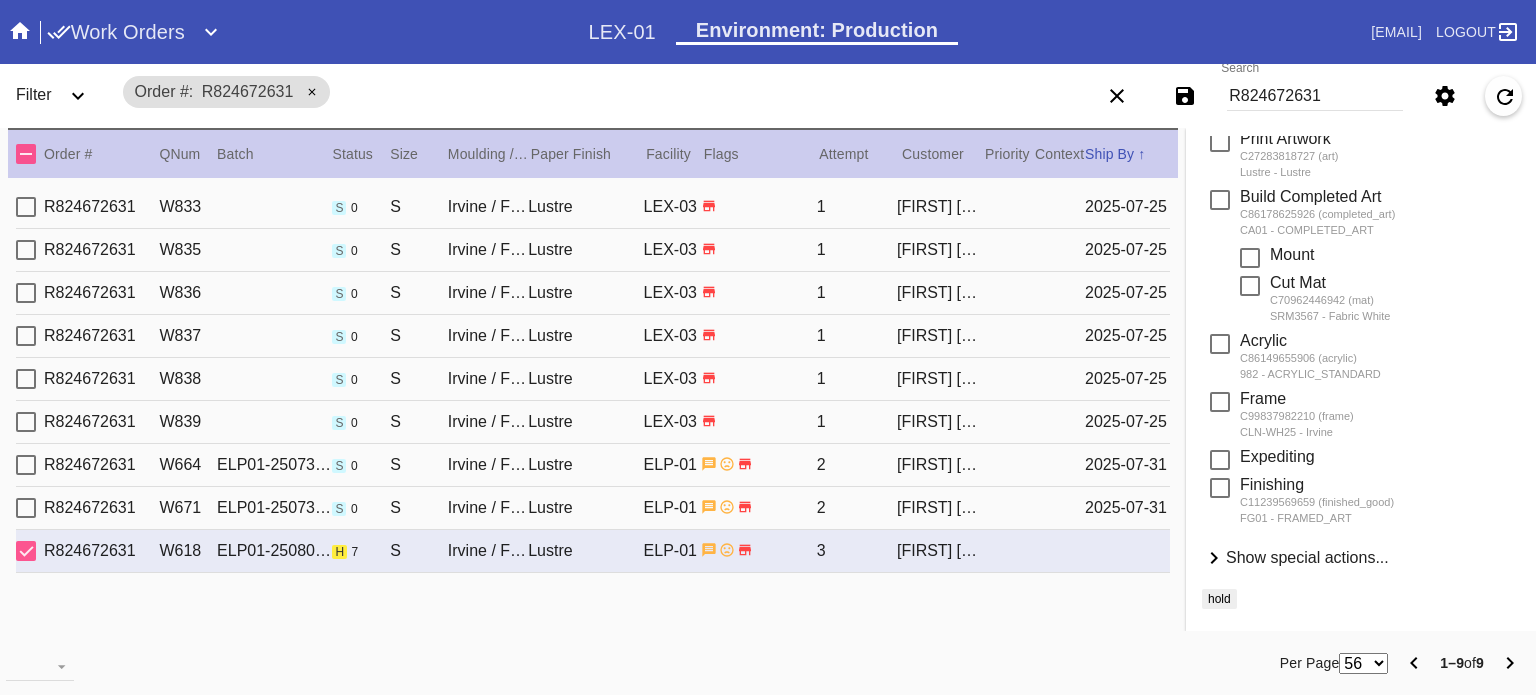 click on "Show special actions... Hide special actions..." at bounding box center (1361, 559) 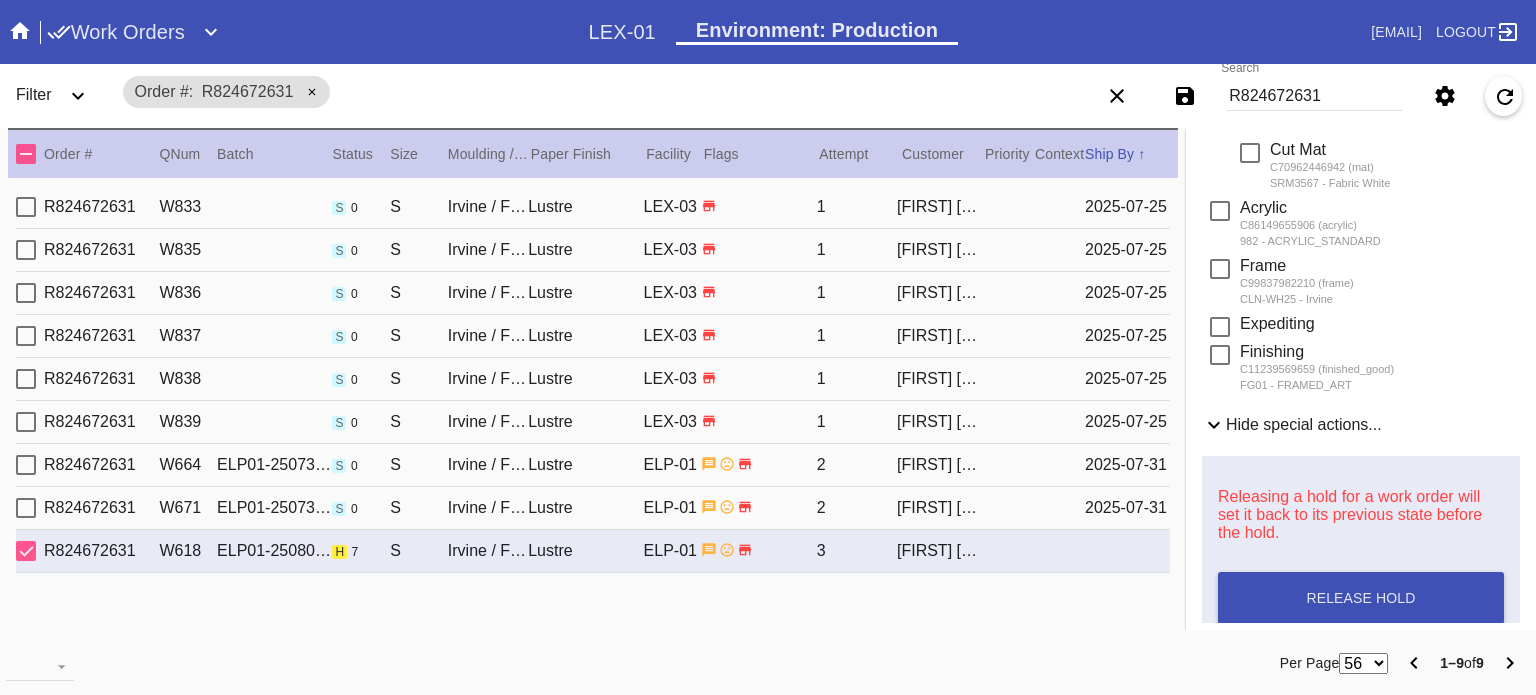 scroll, scrollTop: 671, scrollLeft: 0, axis: vertical 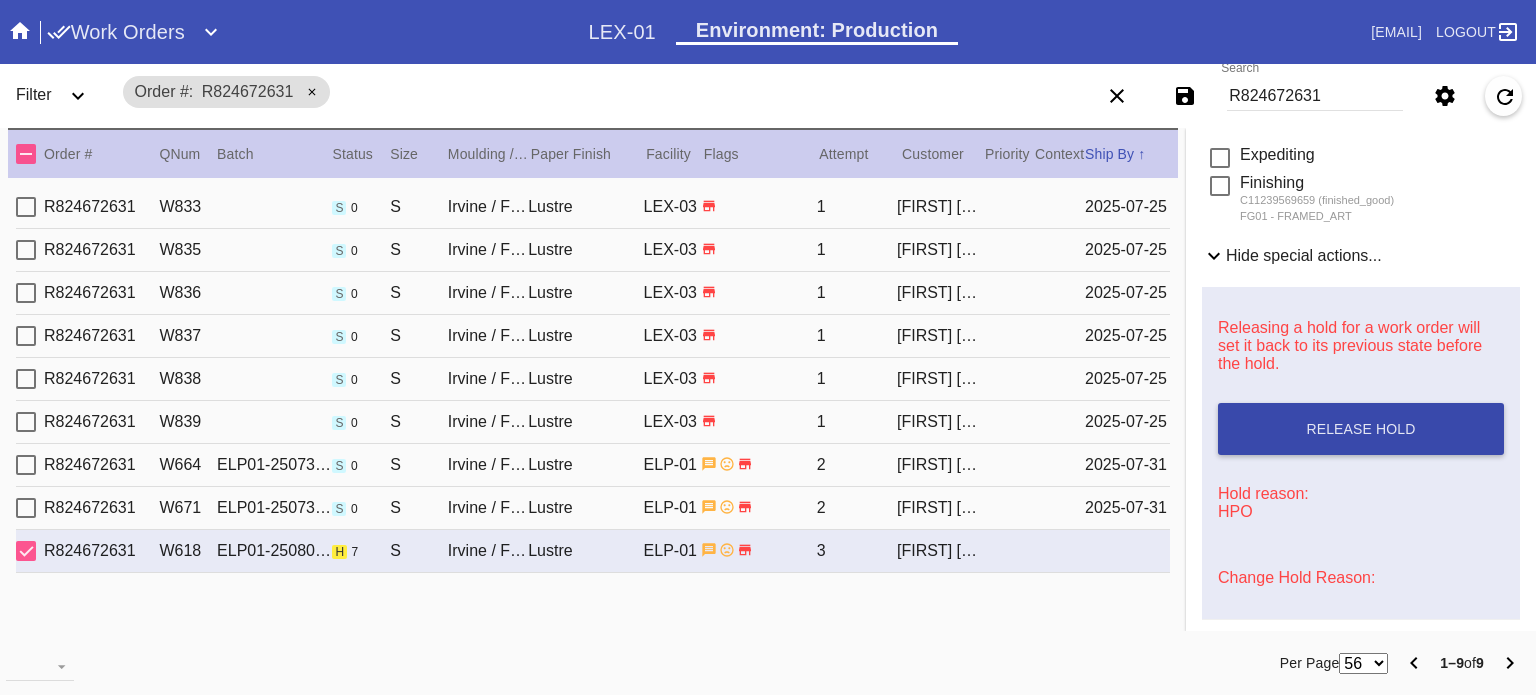 click on "Release Hold" at bounding box center (1360, 429) 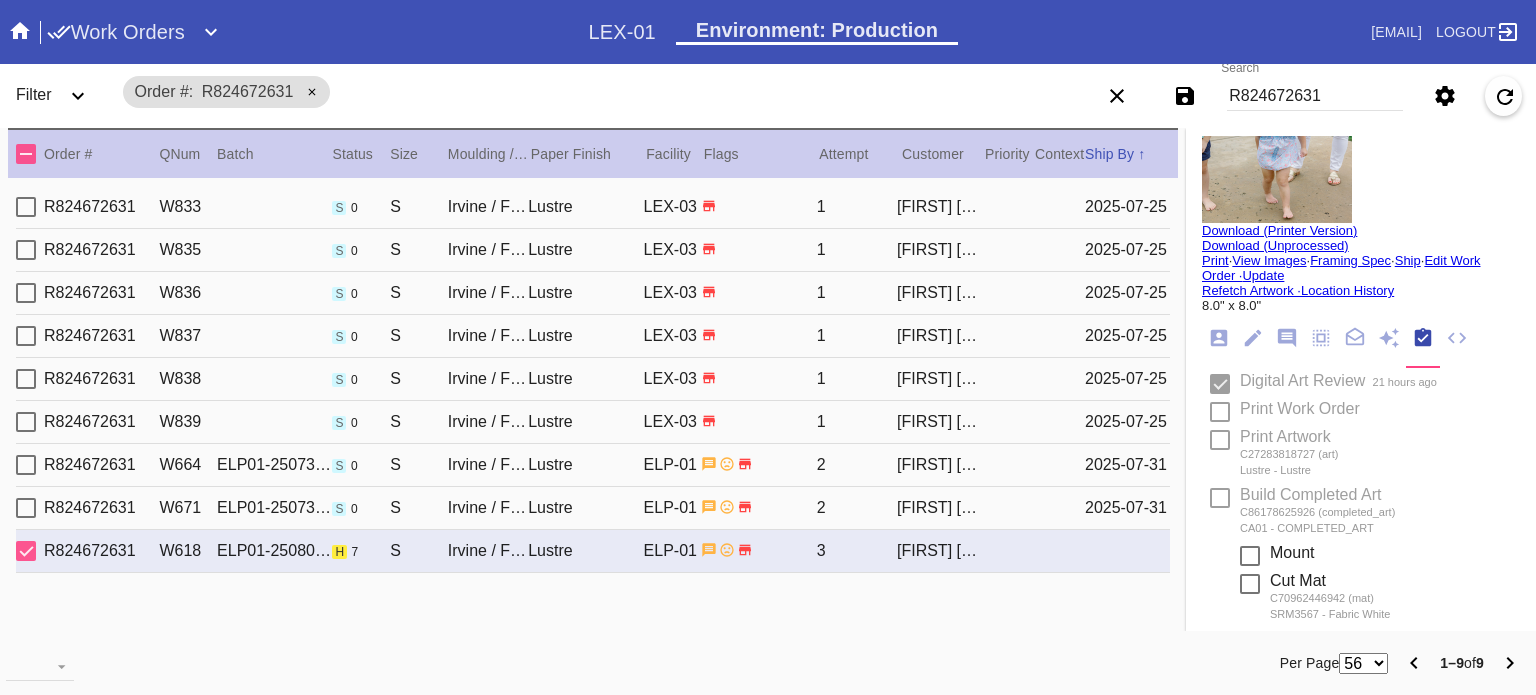 scroll, scrollTop: 0, scrollLeft: 0, axis: both 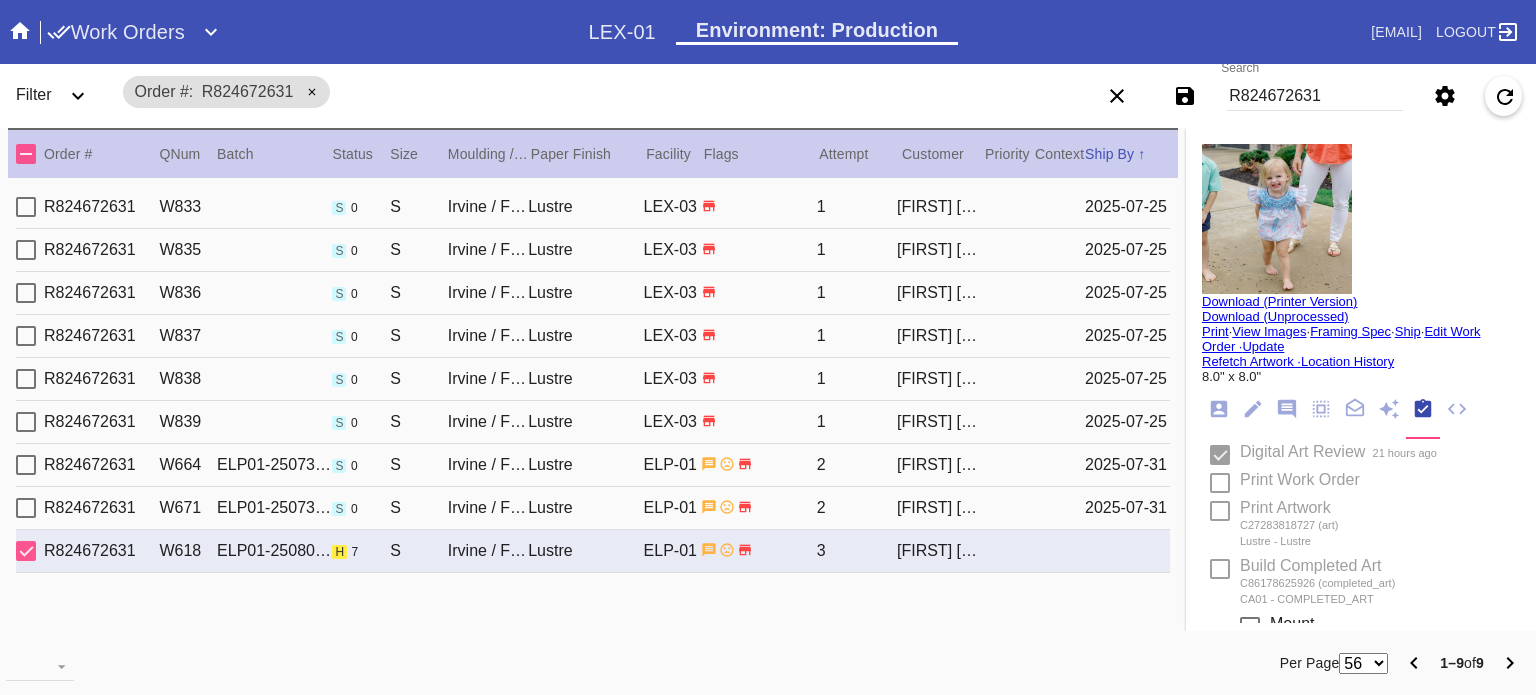 click 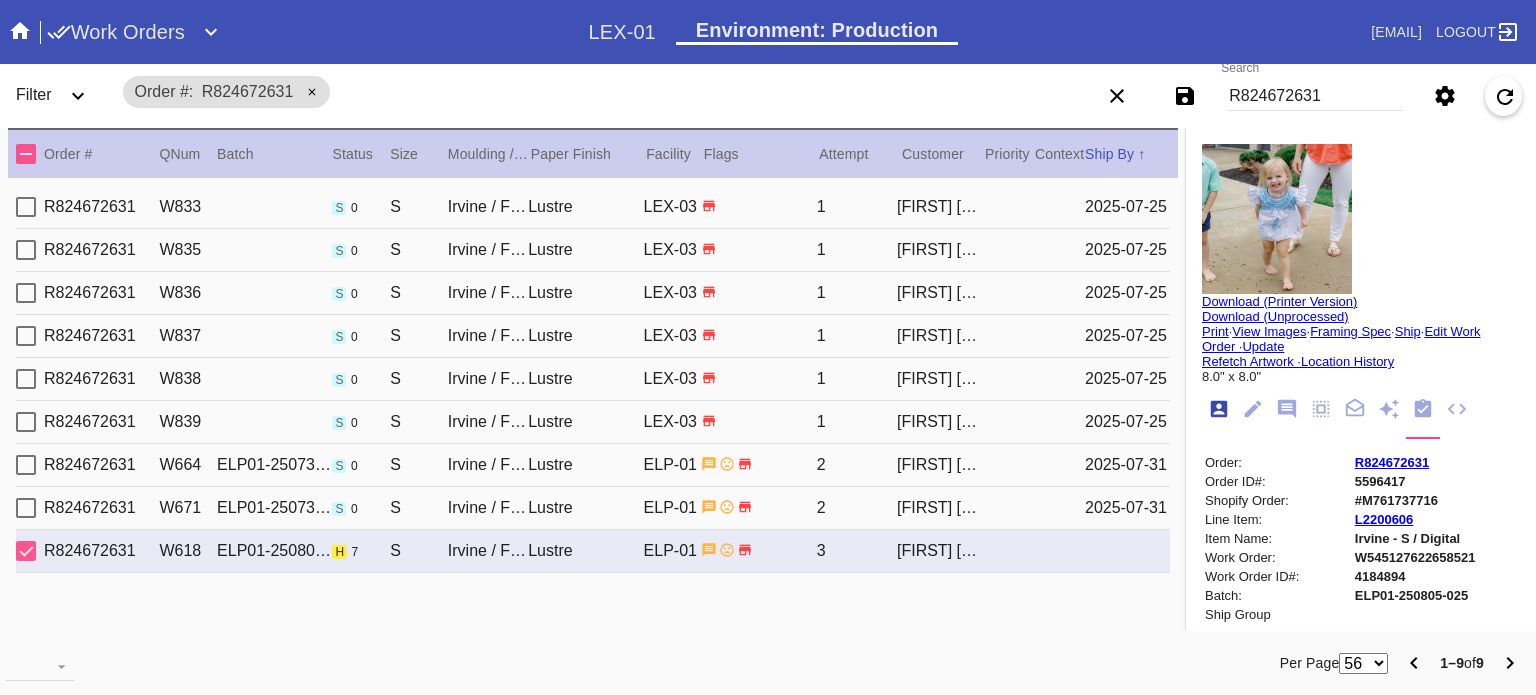 scroll, scrollTop: 24, scrollLeft: 0, axis: vertical 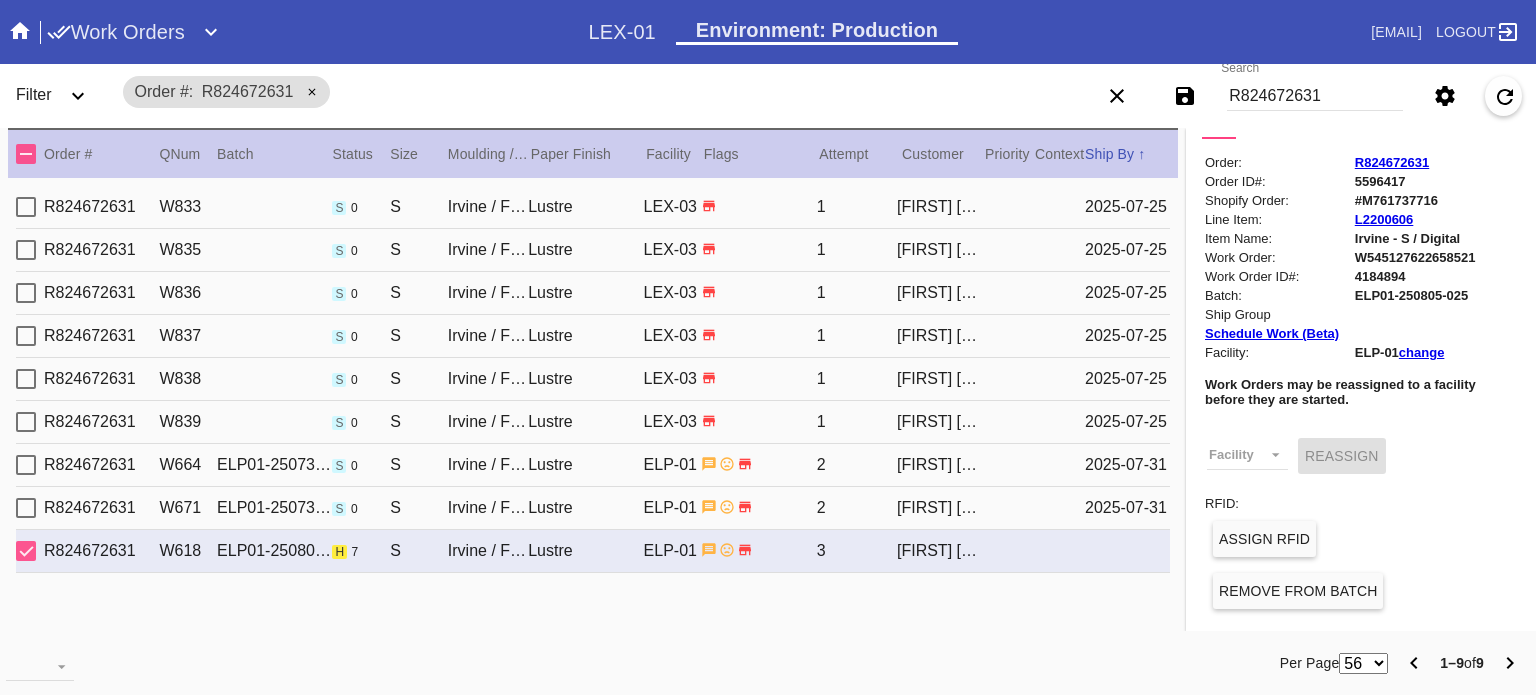 type on "8/8/2025" 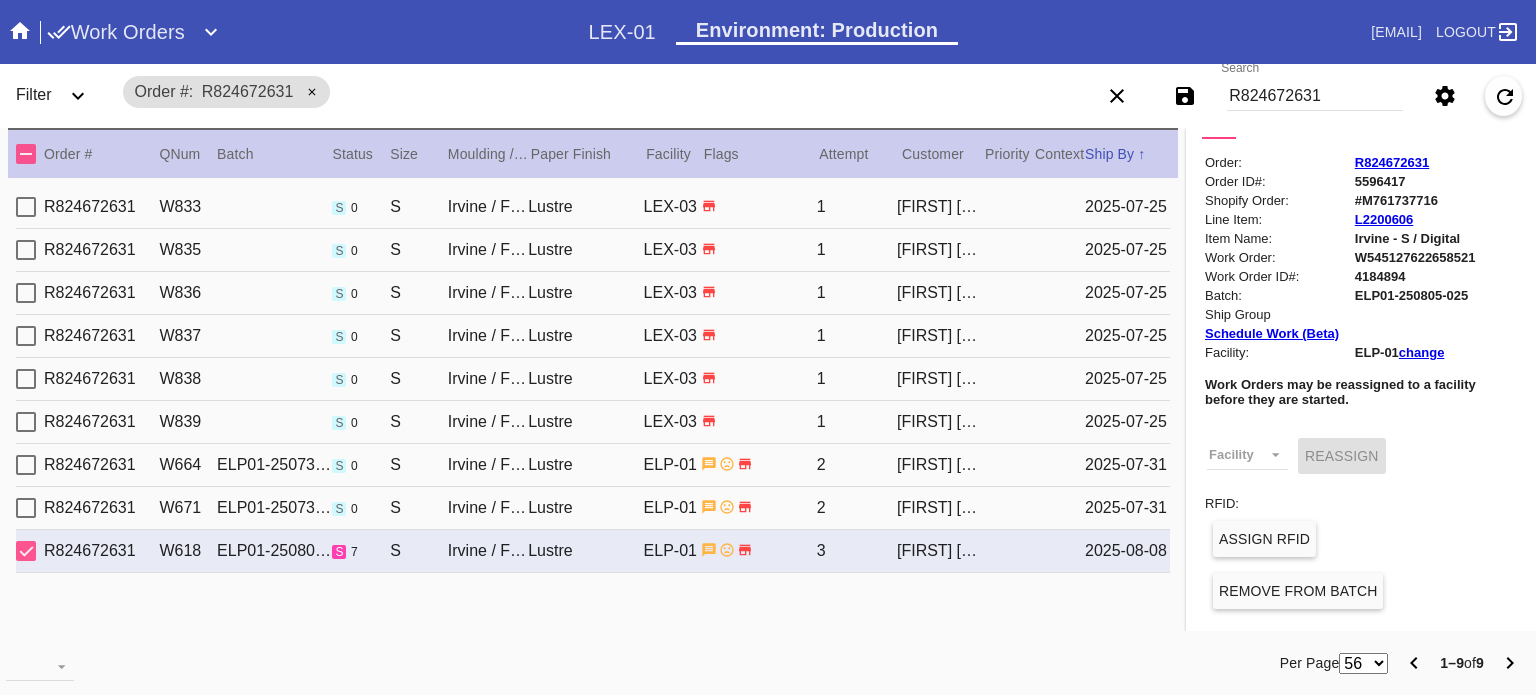 click on "change" at bounding box center (1422, 352) 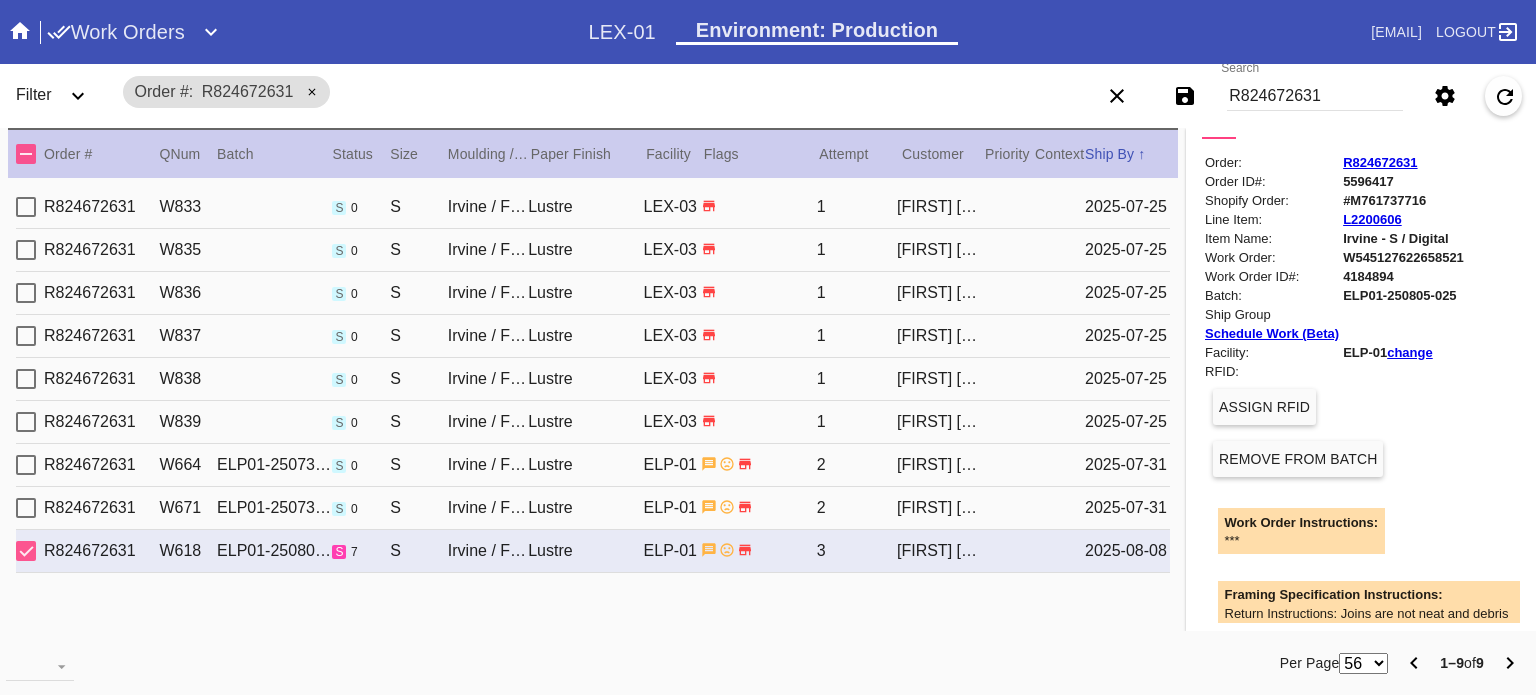 click on "Remove From Batch" at bounding box center [1298, 459] 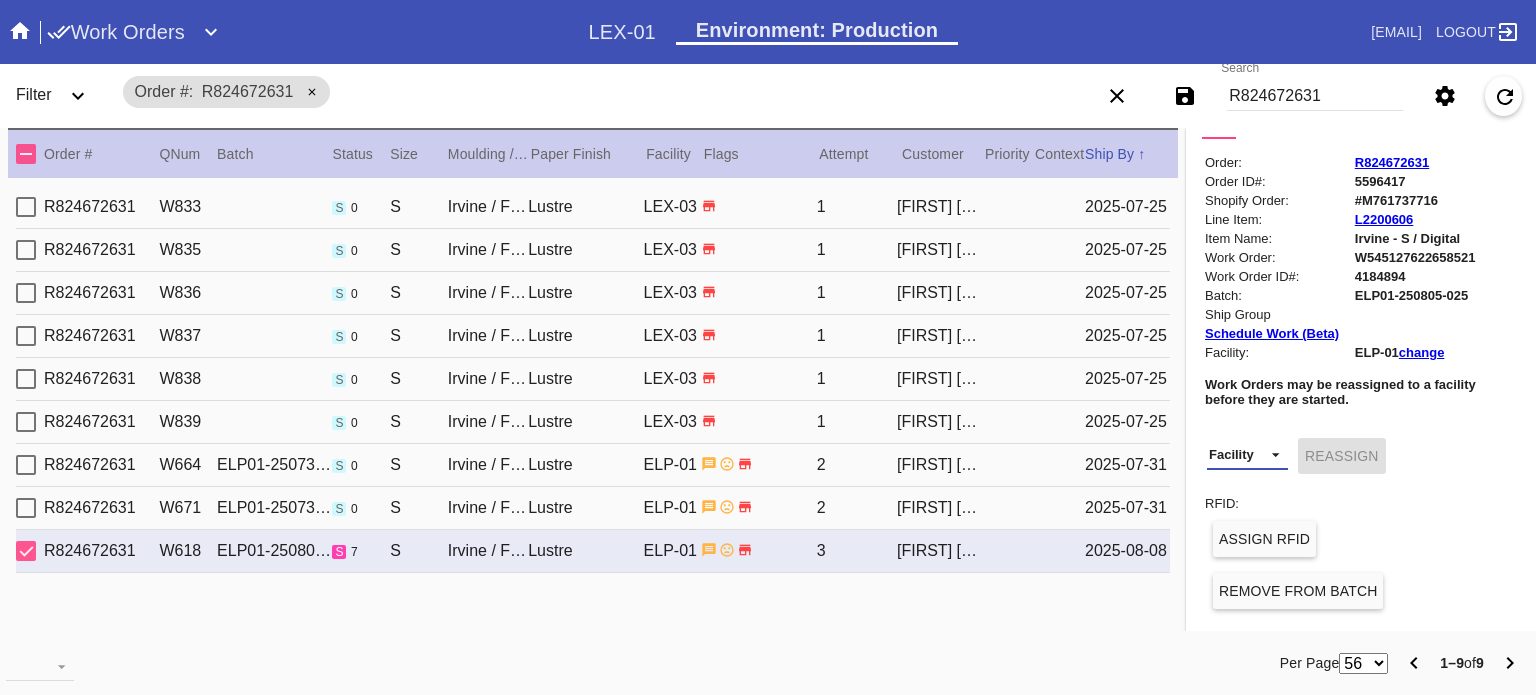 click on "Facility LEX-02 (inactive) LEX-02_ART (inactive) DCA-01 (inactive) DFW-RTL-HILL LAS-01 CLT-RTL-MYP BOS-RTL-WEL DCA-RTL-MCL DCA-05 LAX-RTL-SMON SFO-RTL-PALOLEX-01 ATL-RTL-ALP (inactive) LGA-RTL-WPT AUS-RTL-SAUS BNA-RTL-NASH ELP-01 PHL-RLT-SBRN ORD-RTL-WINNLEX-03 ATL-RTL-WEST DCA-RTL-UNMA DCA-RTL-BETH LGA-RTL-SUM DCA-RTL-MOSA BOS-RTL-SEA AUS-RTL-CAUS ATL-RTL-BUCK DCA-RTL-CLAR PHL-01 (inactive) LGA-RTL-HOBO CLT-RTL-SOE PHL-RTL-PHI DCA-RTL-OLDT DFW-RTL-IVIL BOS-RTL-DRBY (inactive) LGA-RTL-MHIL (inactive) LGA-RTL-NCA LGA-RTL-76TH LGA-RTL-COBL DCA-STR-BETH DCA-RTL-GEO LGA-RTL-PSLO LGA-RTL-WILL ORD-RTL-SOUT LGA-RTL-82ND ORD-RTL-WLOO LGA-RTL-BRNX DCA-RTL-14TH LGA-RTL-VILL ORD-RTL-RNOR MSY-RTL-ORL DCA-04" at bounding box center (1247, 455) 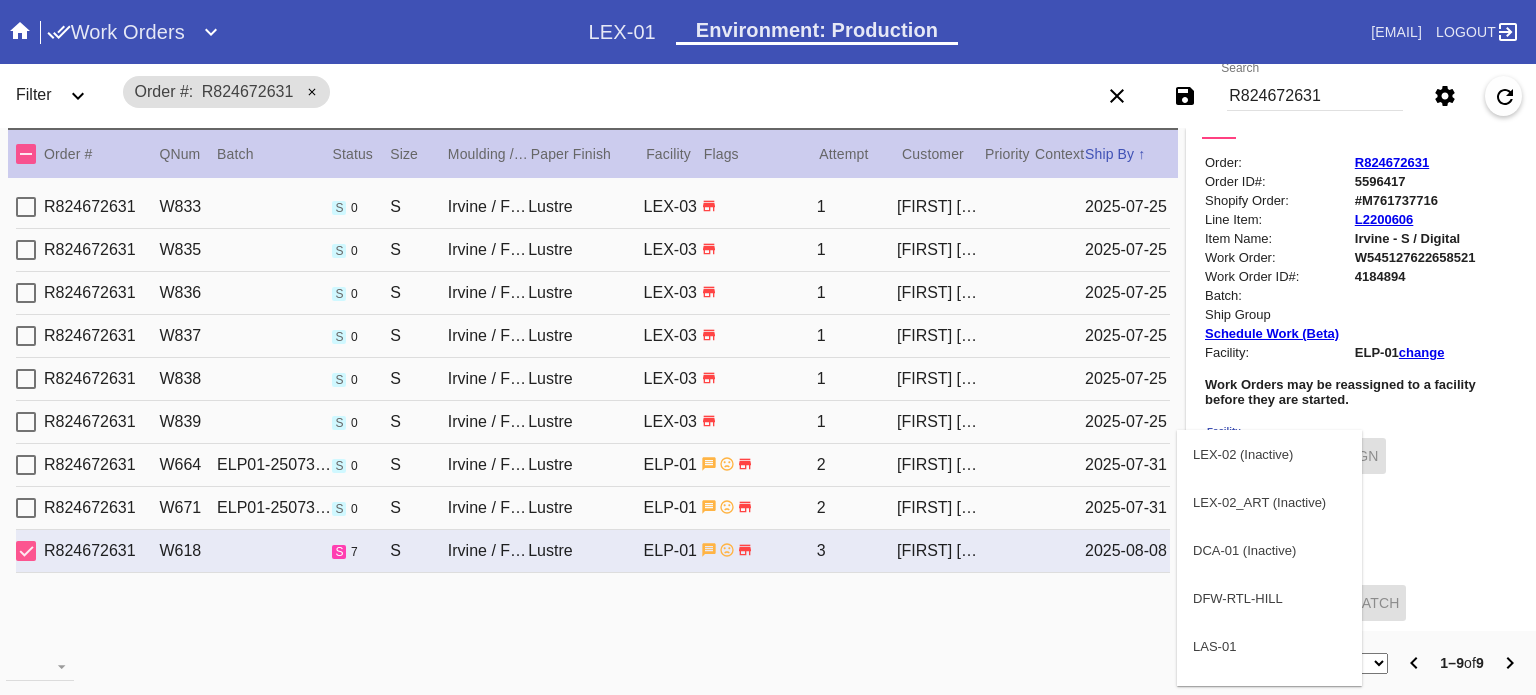 click at bounding box center [768, 347] 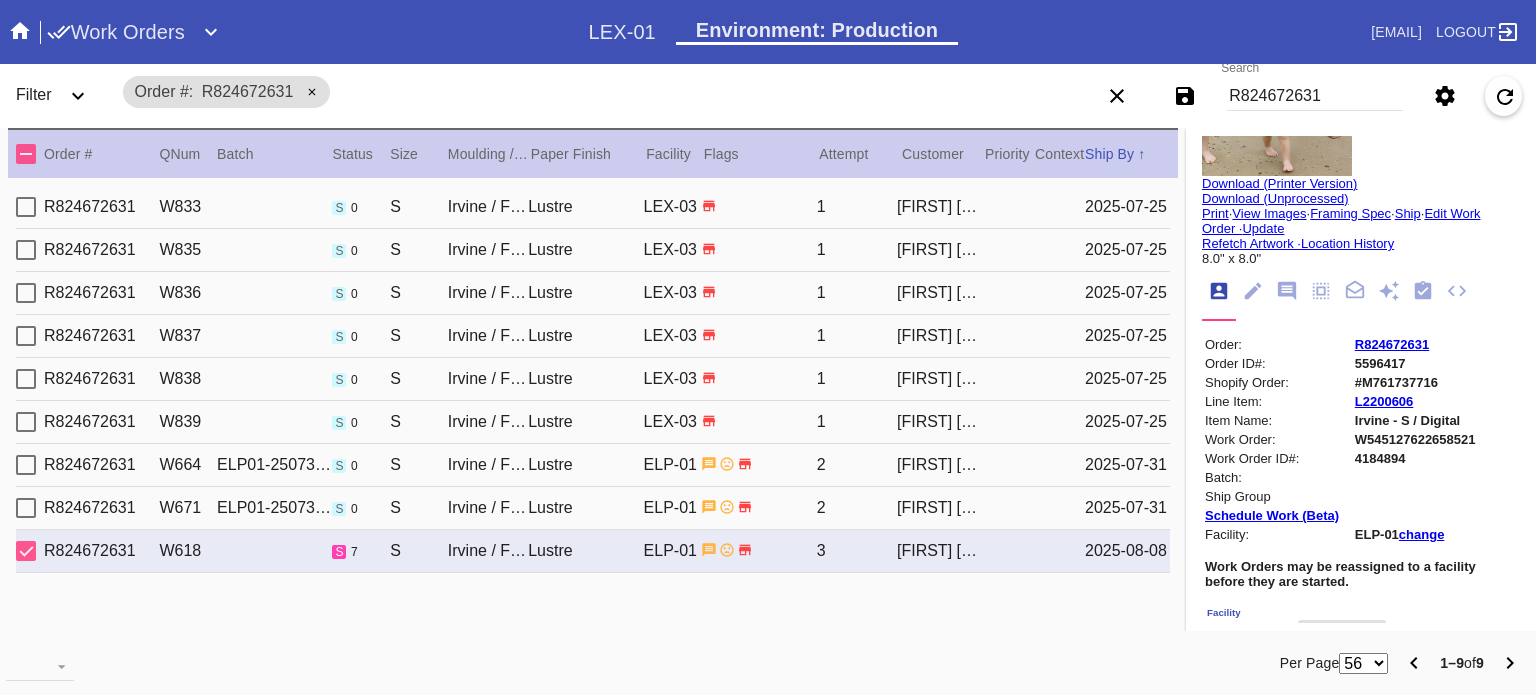 scroll, scrollTop: 26, scrollLeft: 0, axis: vertical 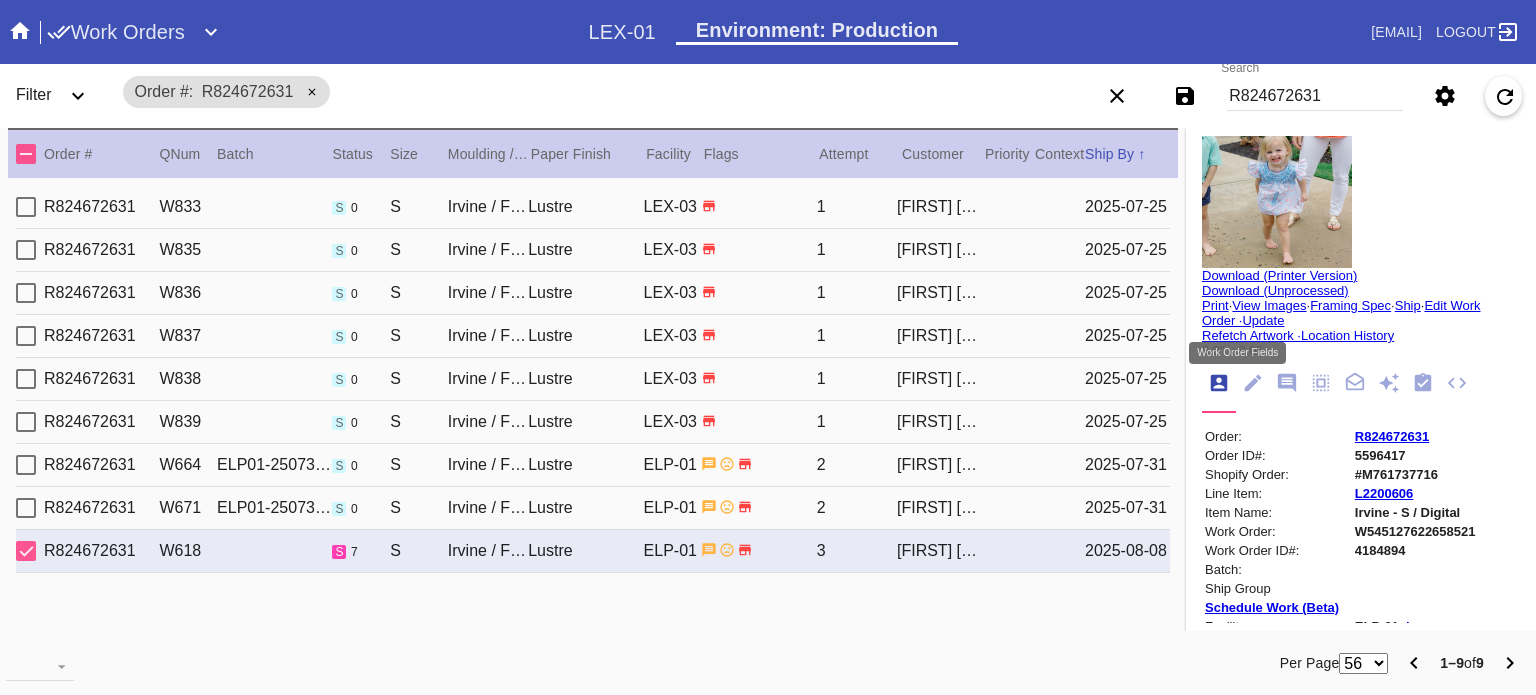 click 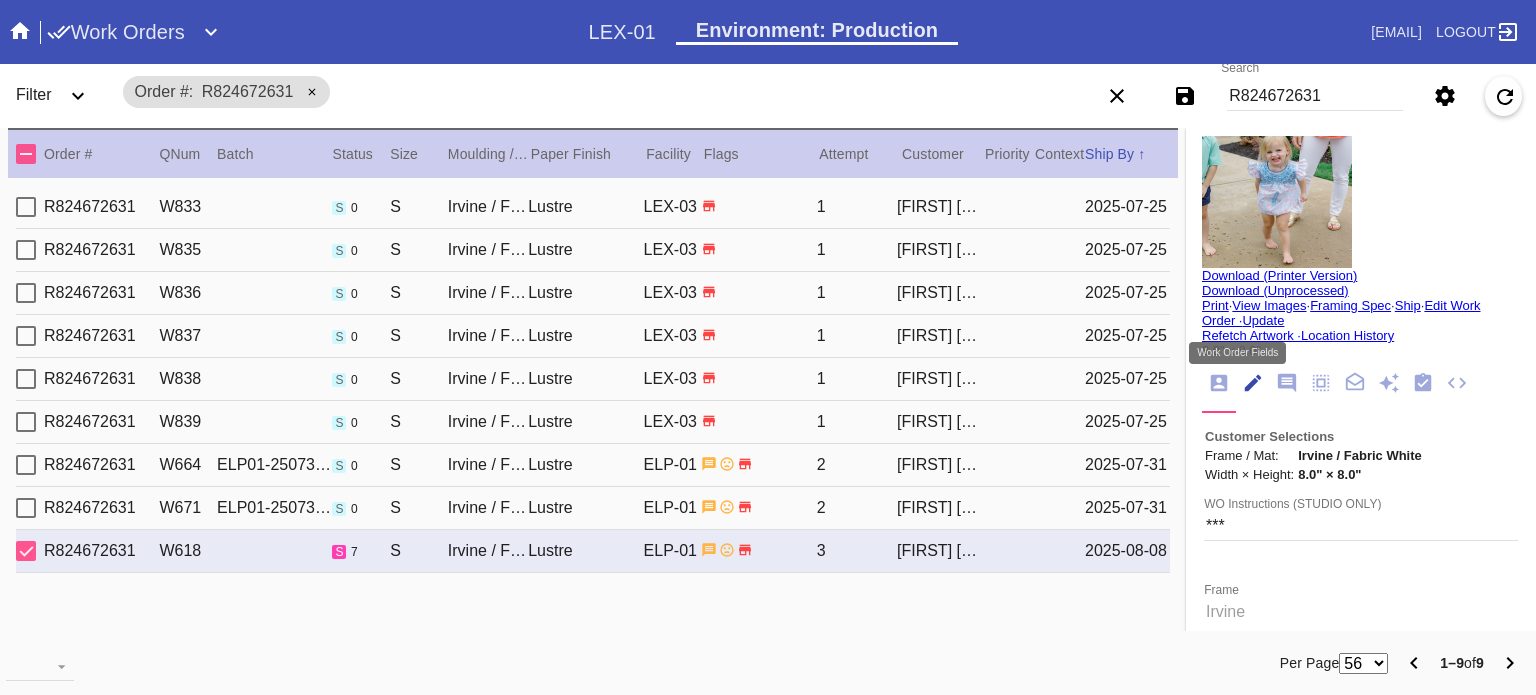 scroll, scrollTop: 73, scrollLeft: 0, axis: vertical 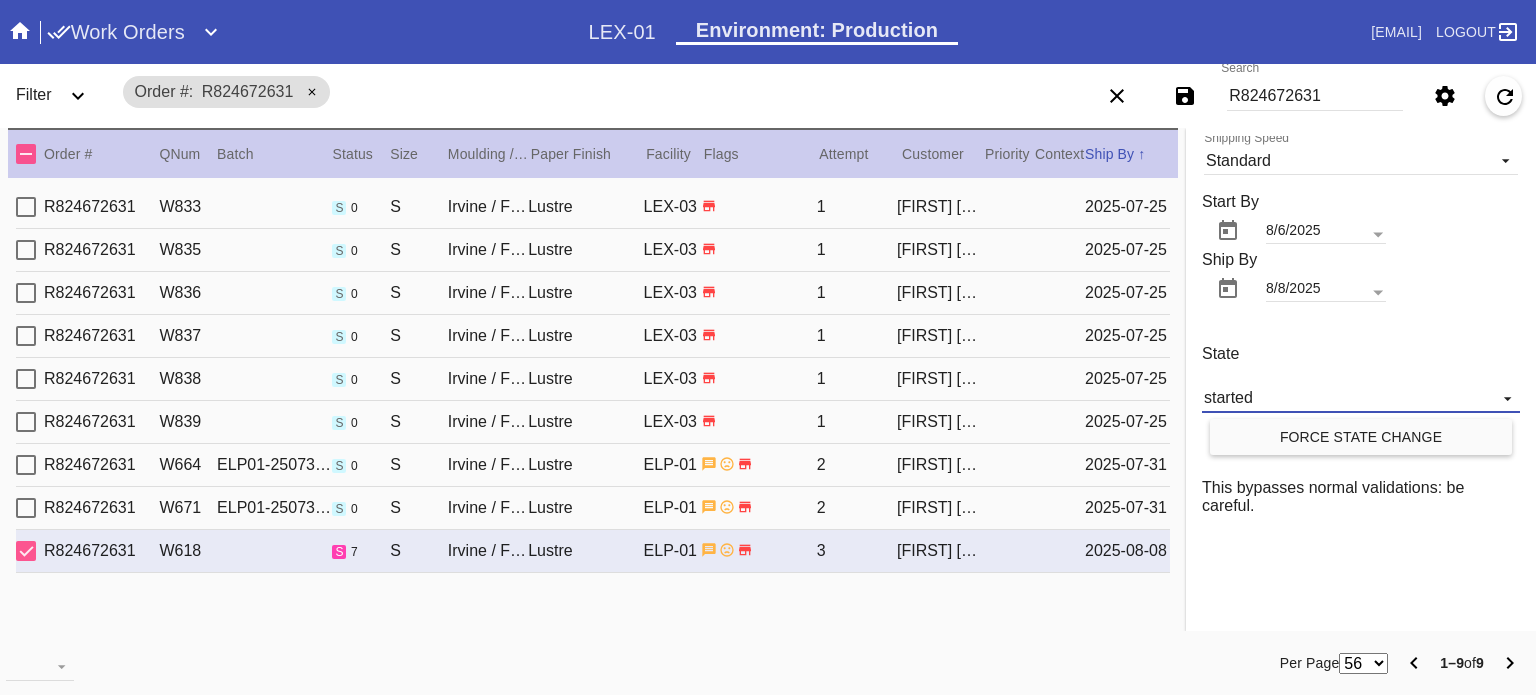 click on "started" at bounding box center (1345, 398) 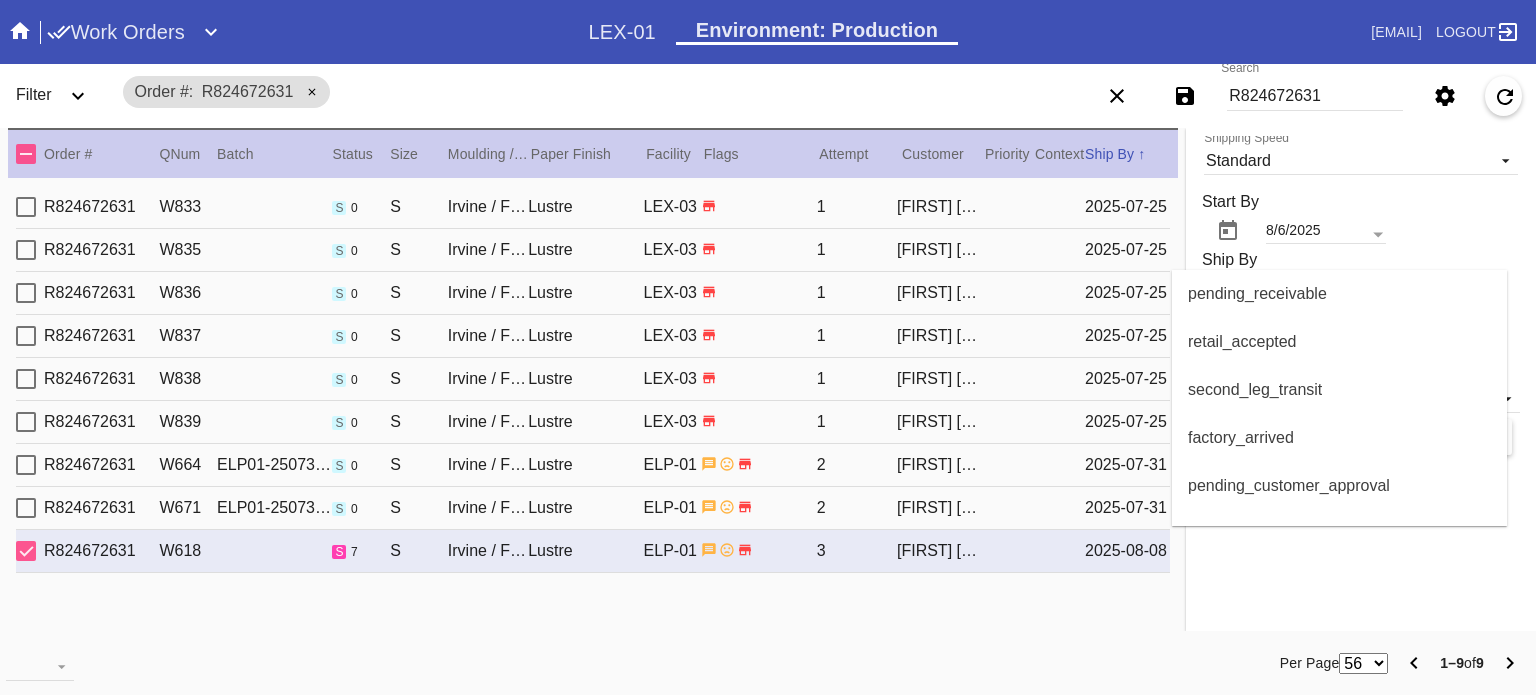 scroll, scrollTop: 232, scrollLeft: 0, axis: vertical 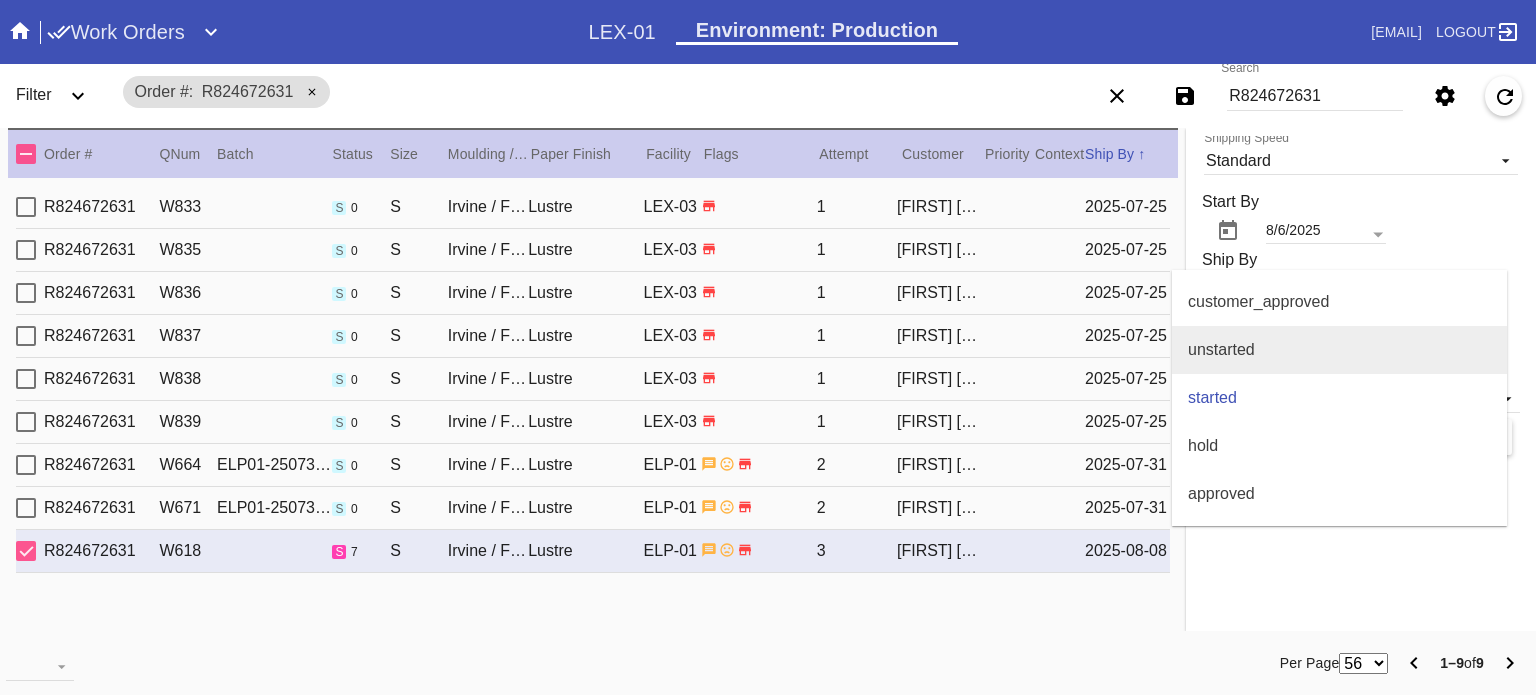 click on "unstarted" at bounding box center (1339, 350) 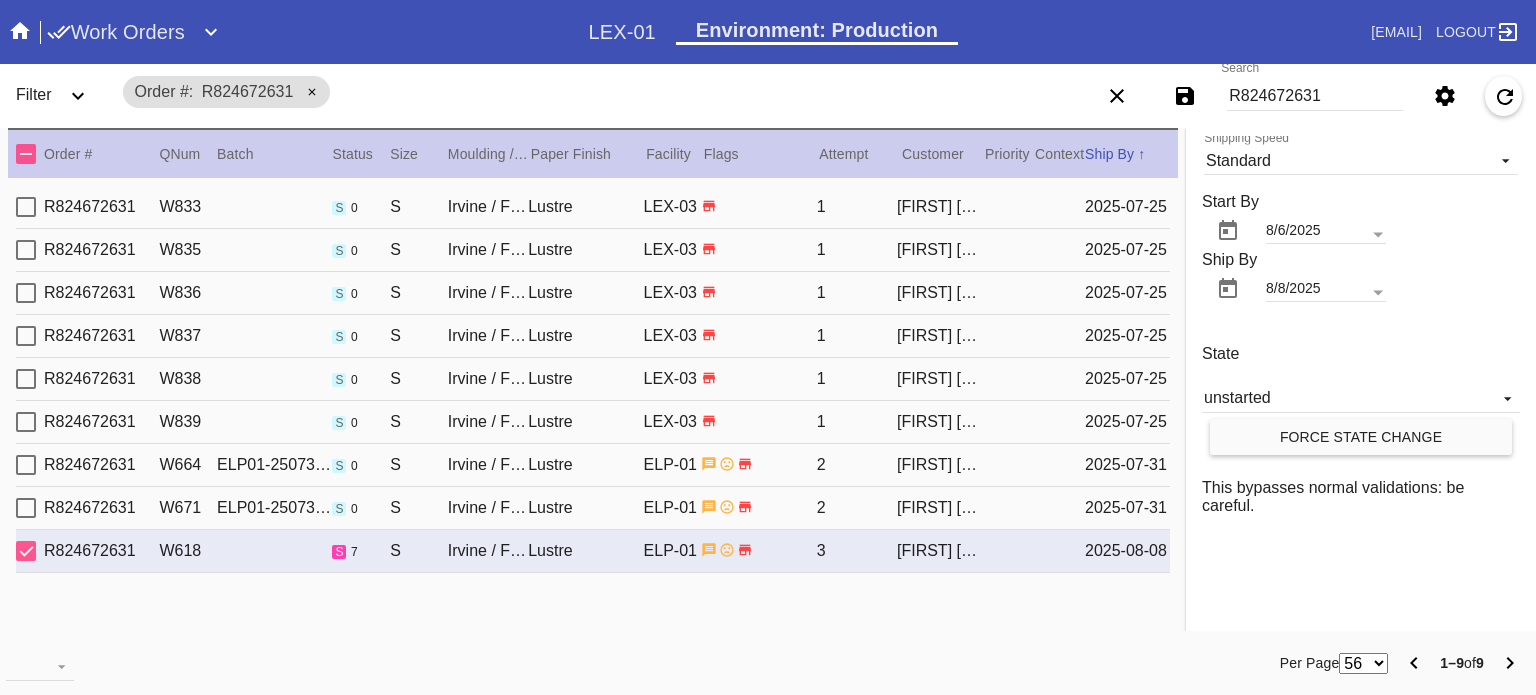 click on "Force State Change" at bounding box center (1361, 437) 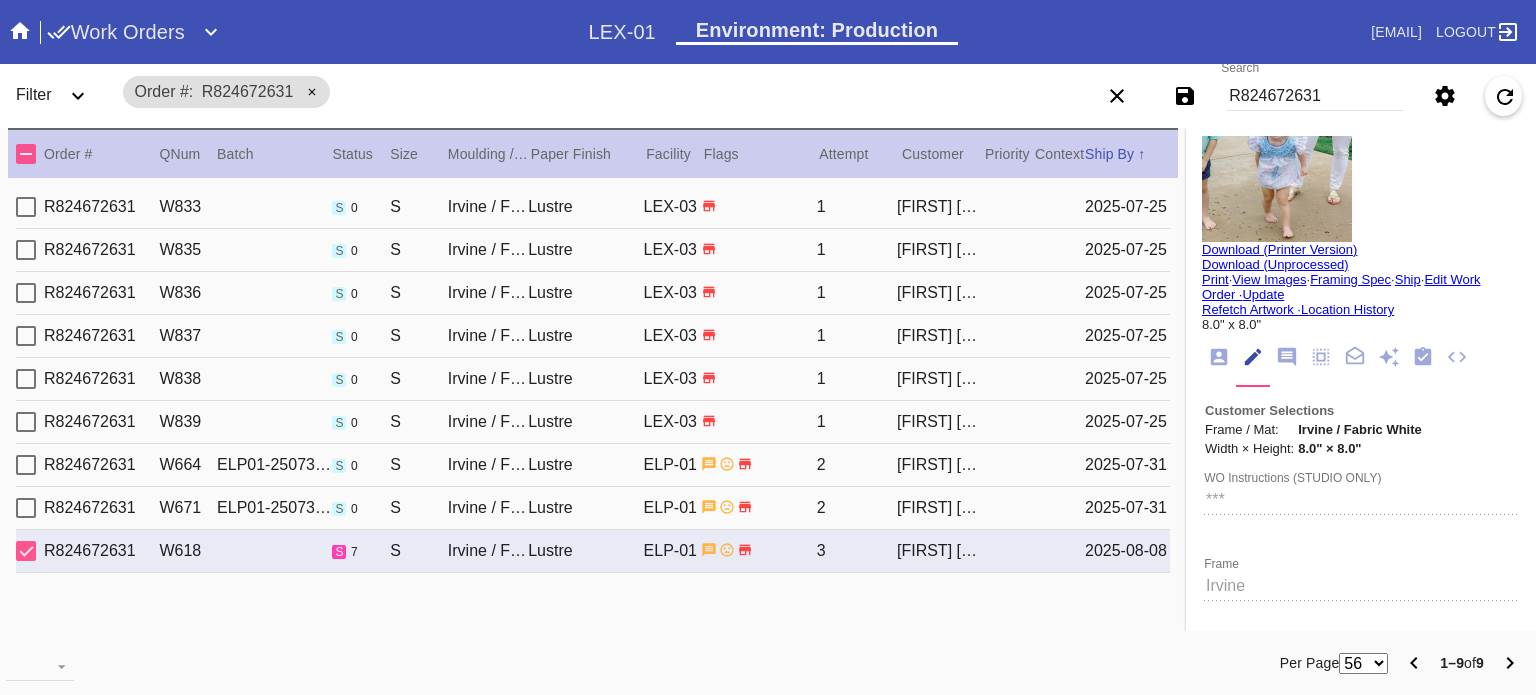 scroll, scrollTop: 0, scrollLeft: 0, axis: both 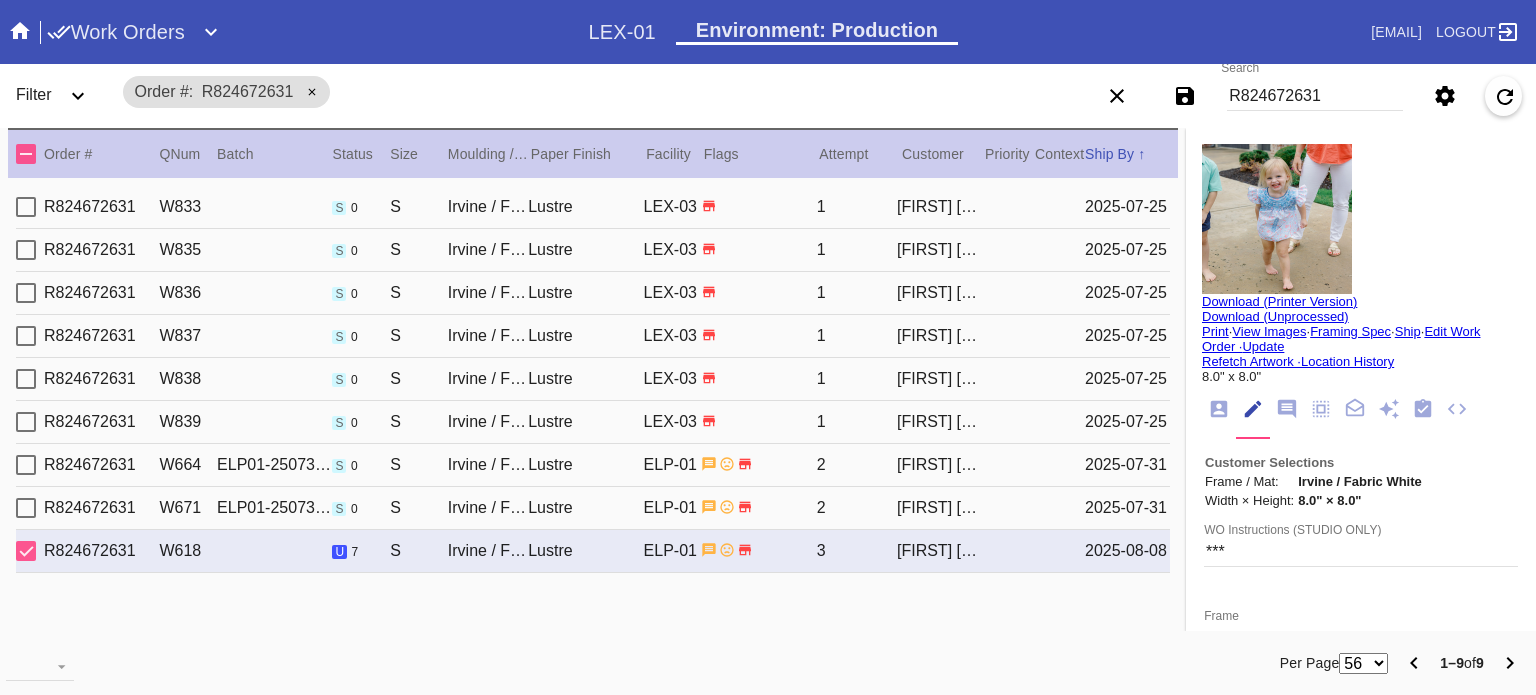 click 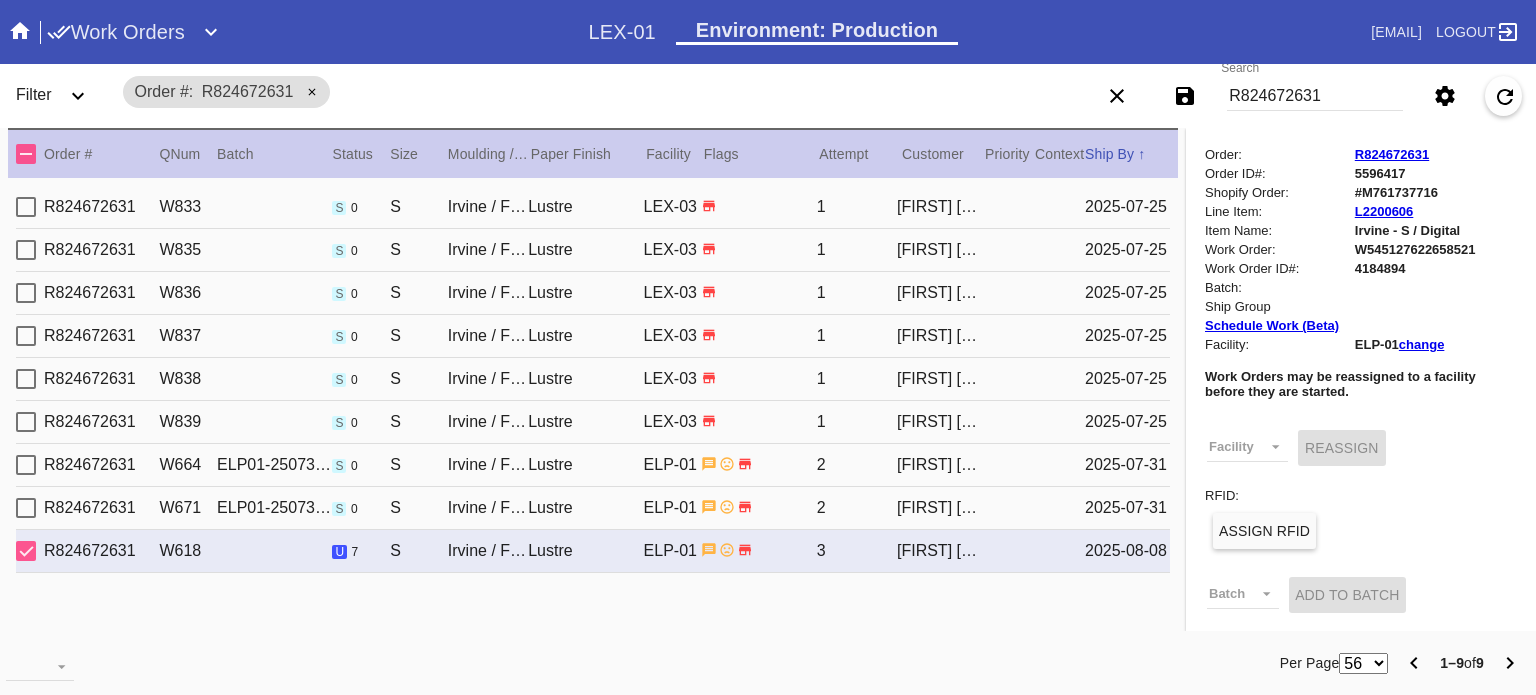 scroll, scrollTop: 300, scrollLeft: 0, axis: vertical 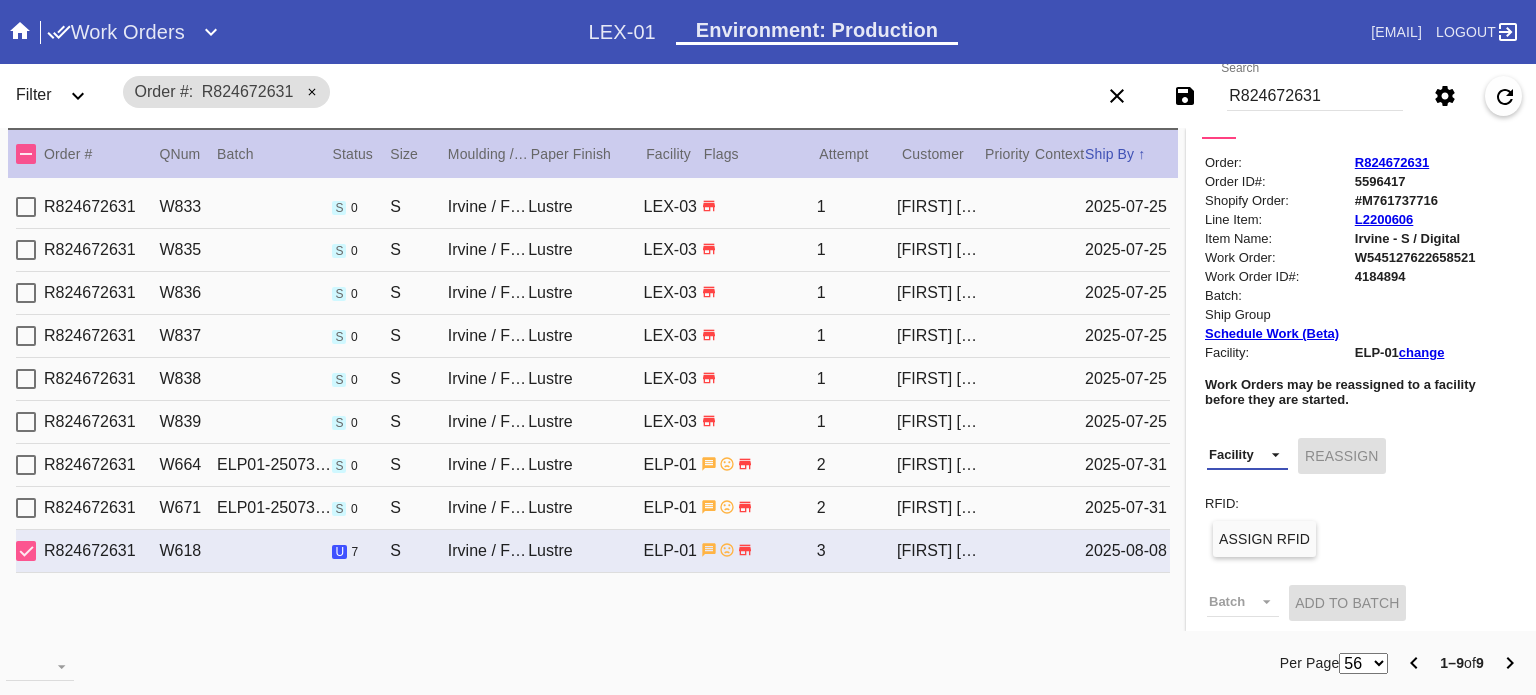 click on "Facility" at bounding box center (1247, 455) 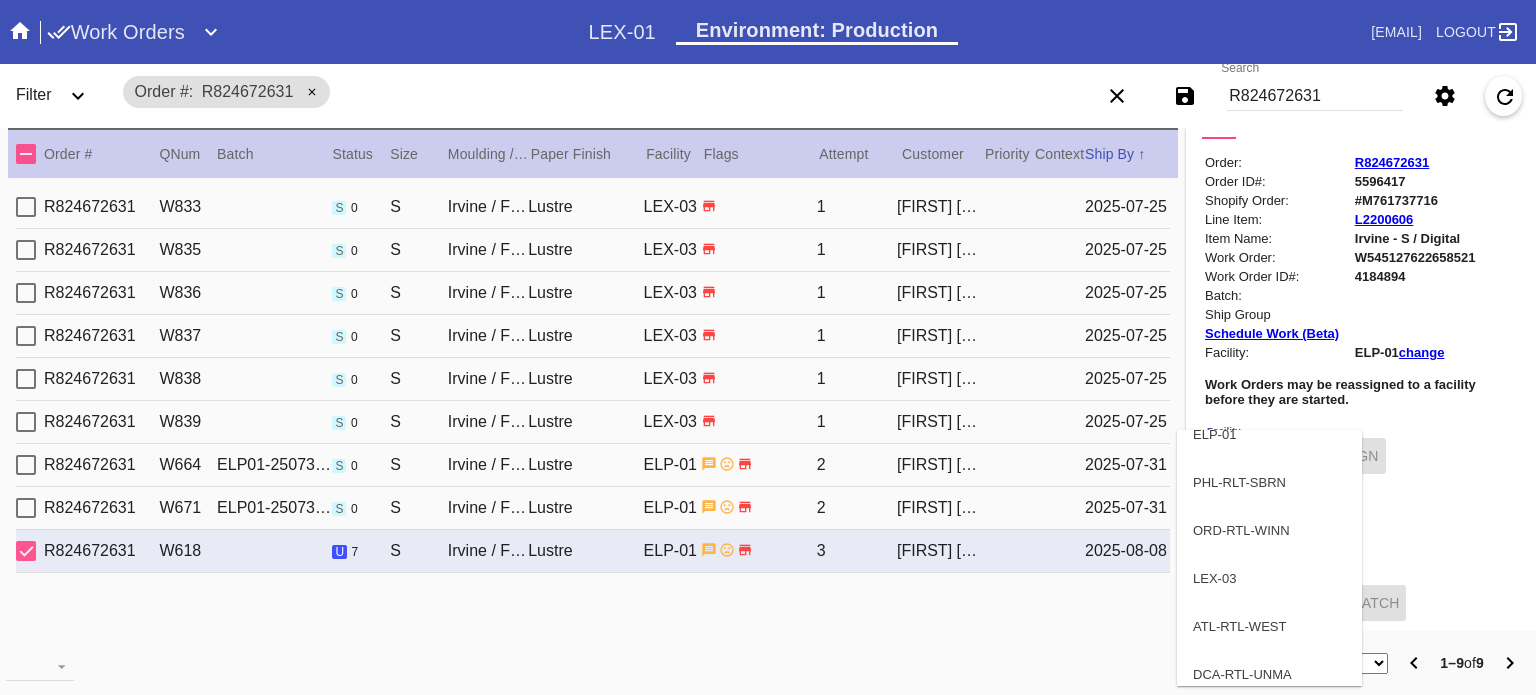scroll, scrollTop: 788, scrollLeft: 0, axis: vertical 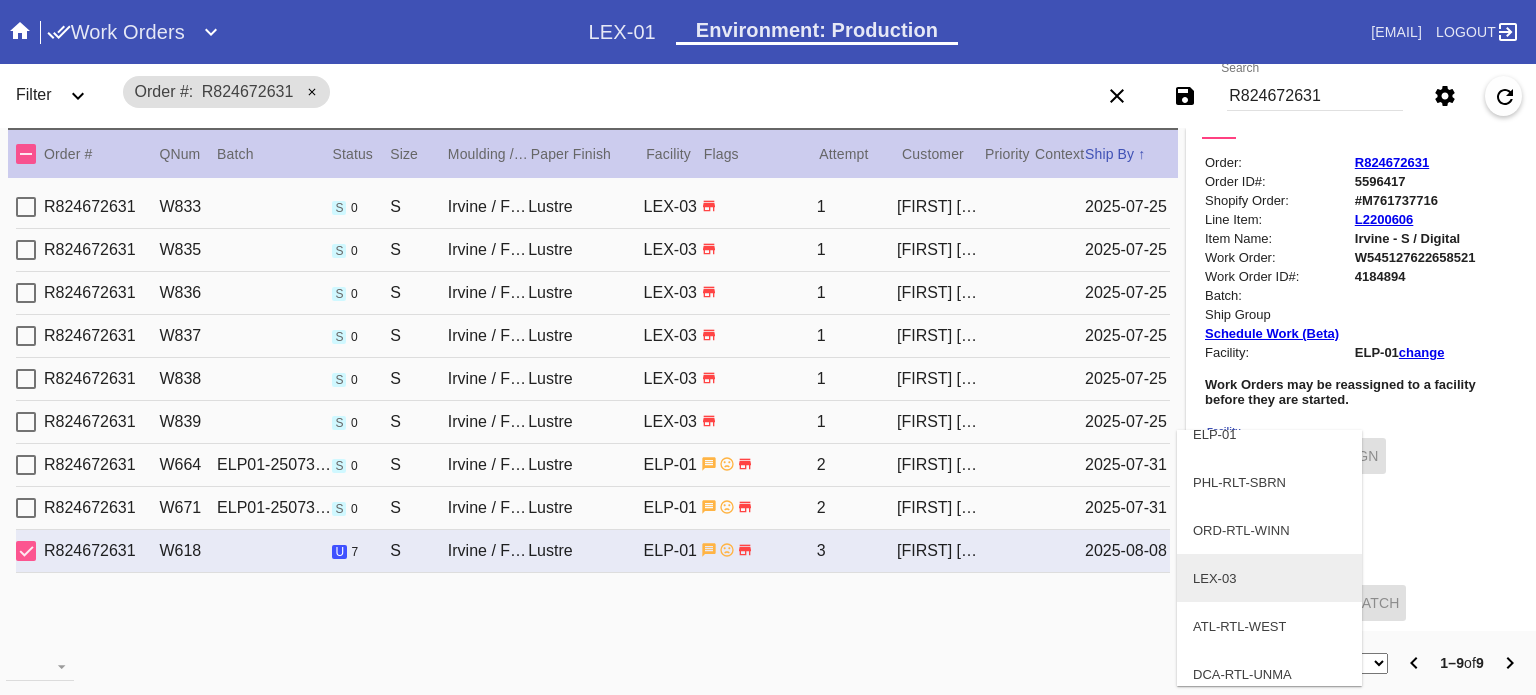 click on "LEX-03" at bounding box center (1269, 578) 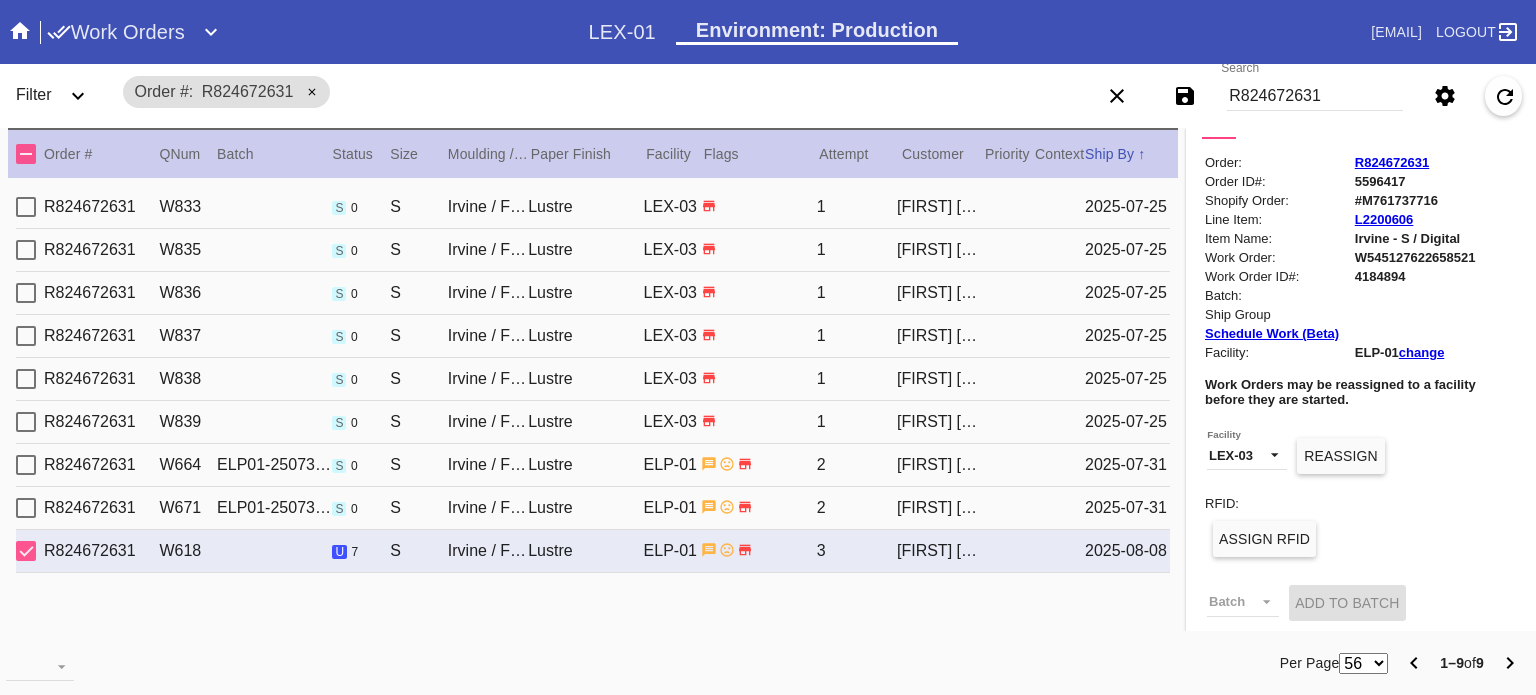 click on "Reassign" at bounding box center [1340, 456] 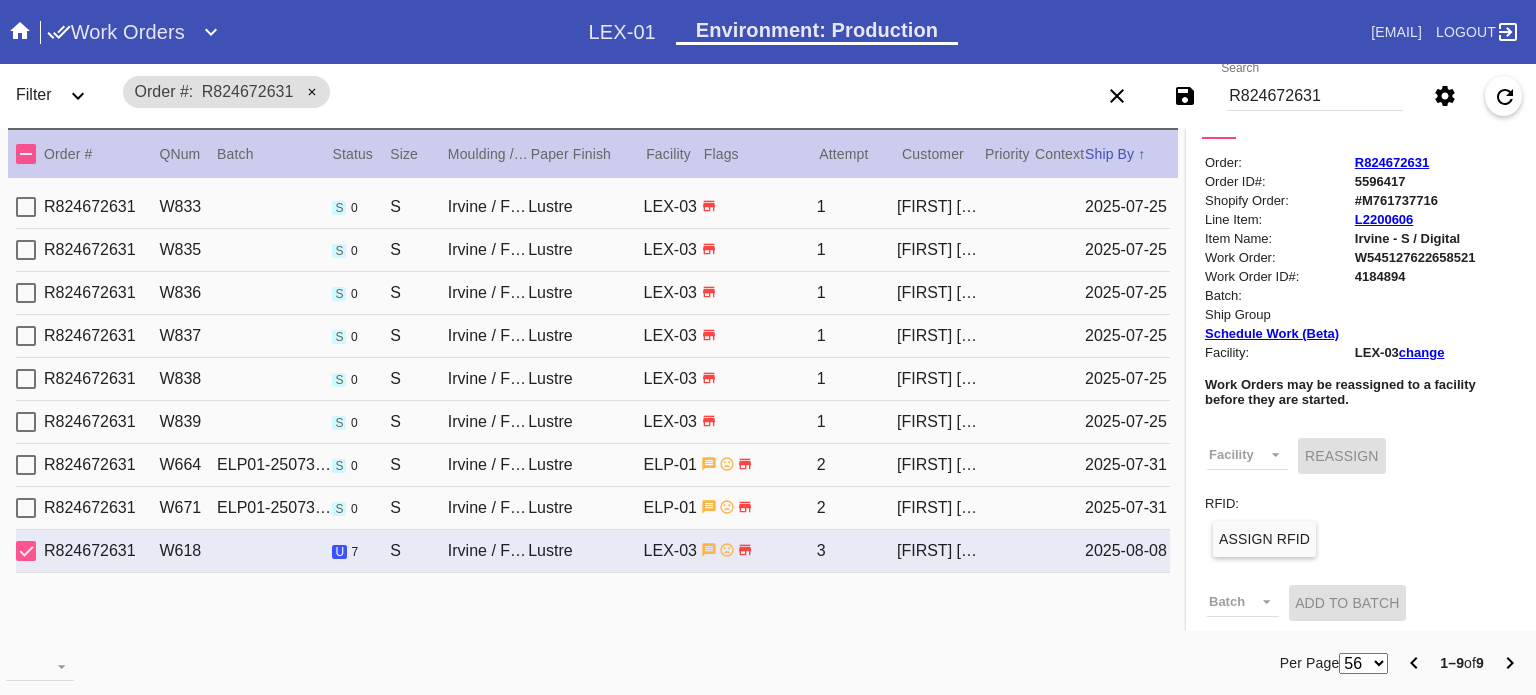 click on "W545127622658521" at bounding box center (1436, 257) 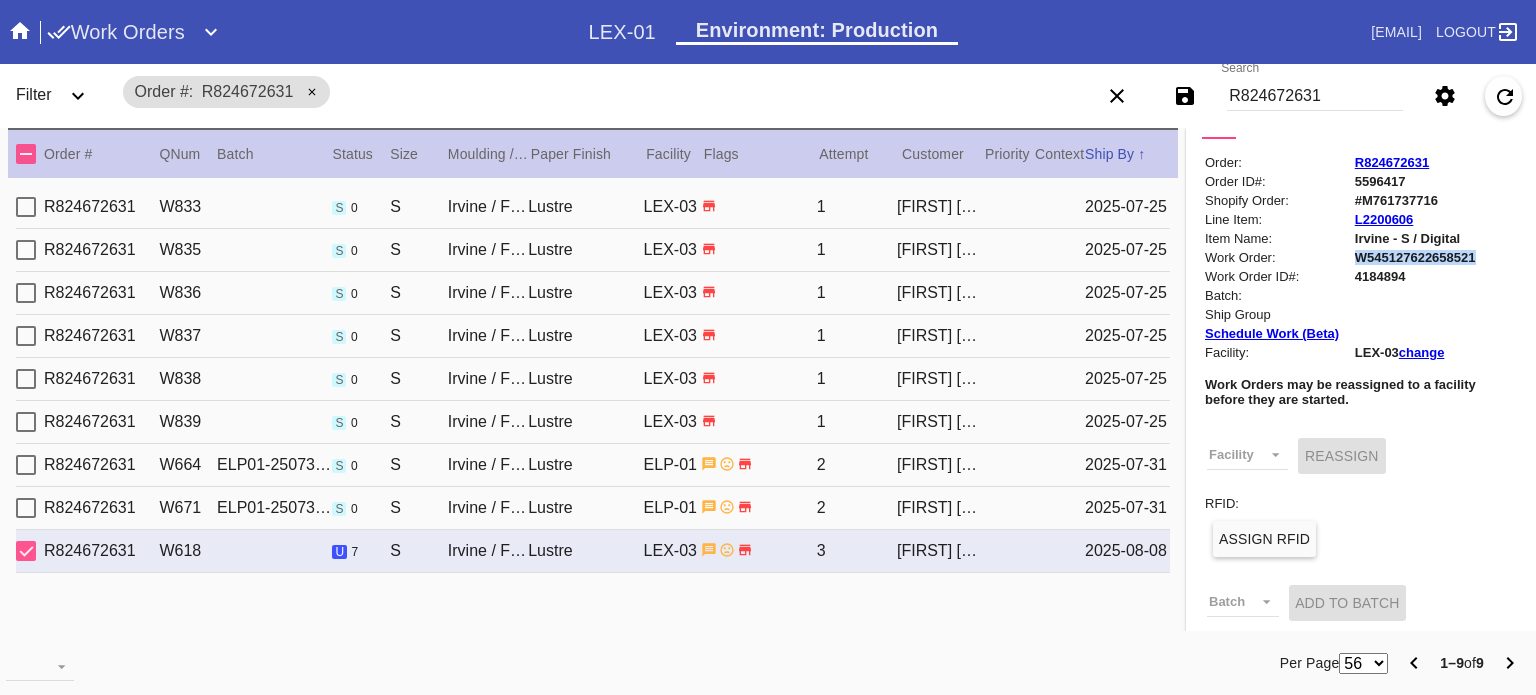 click on "W545127622658521" at bounding box center (1436, 257) 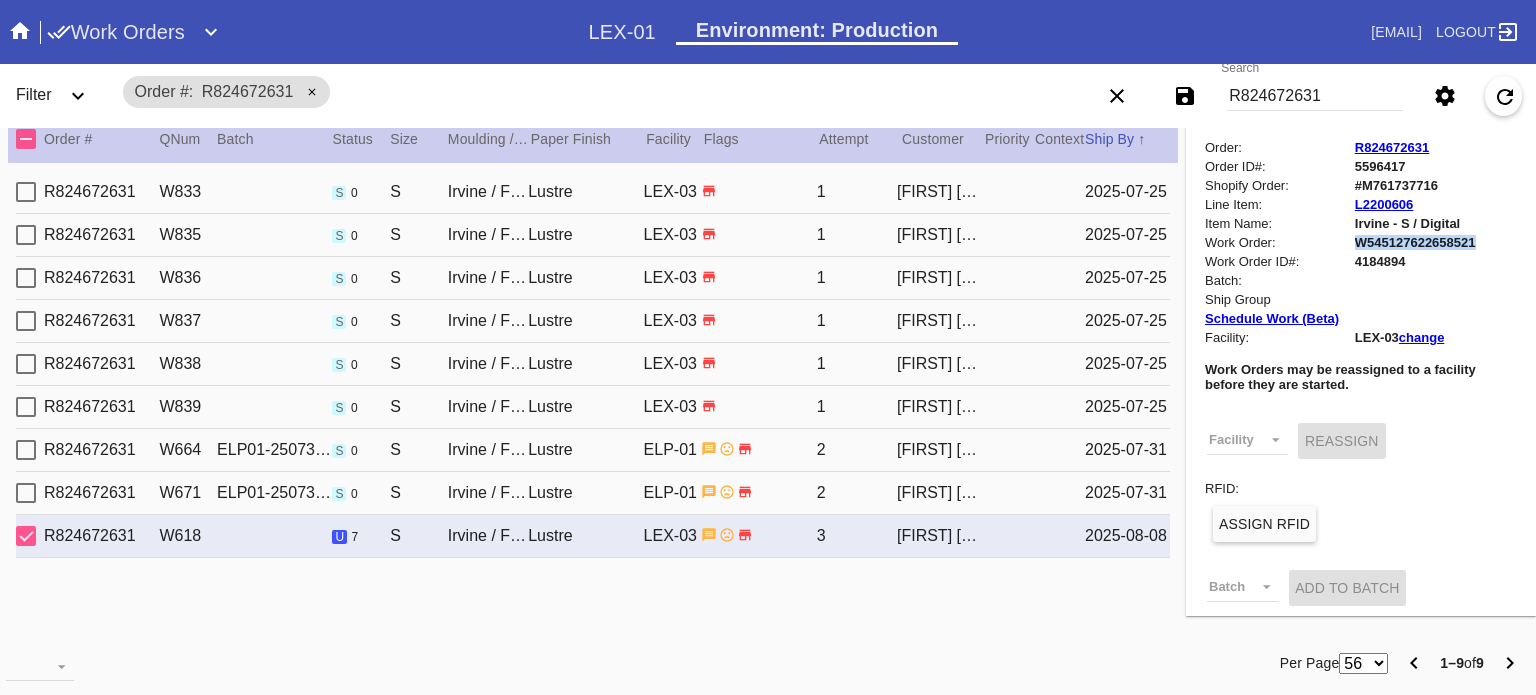 scroll, scrollTop: 0, scrollLeft: 0, axis: both 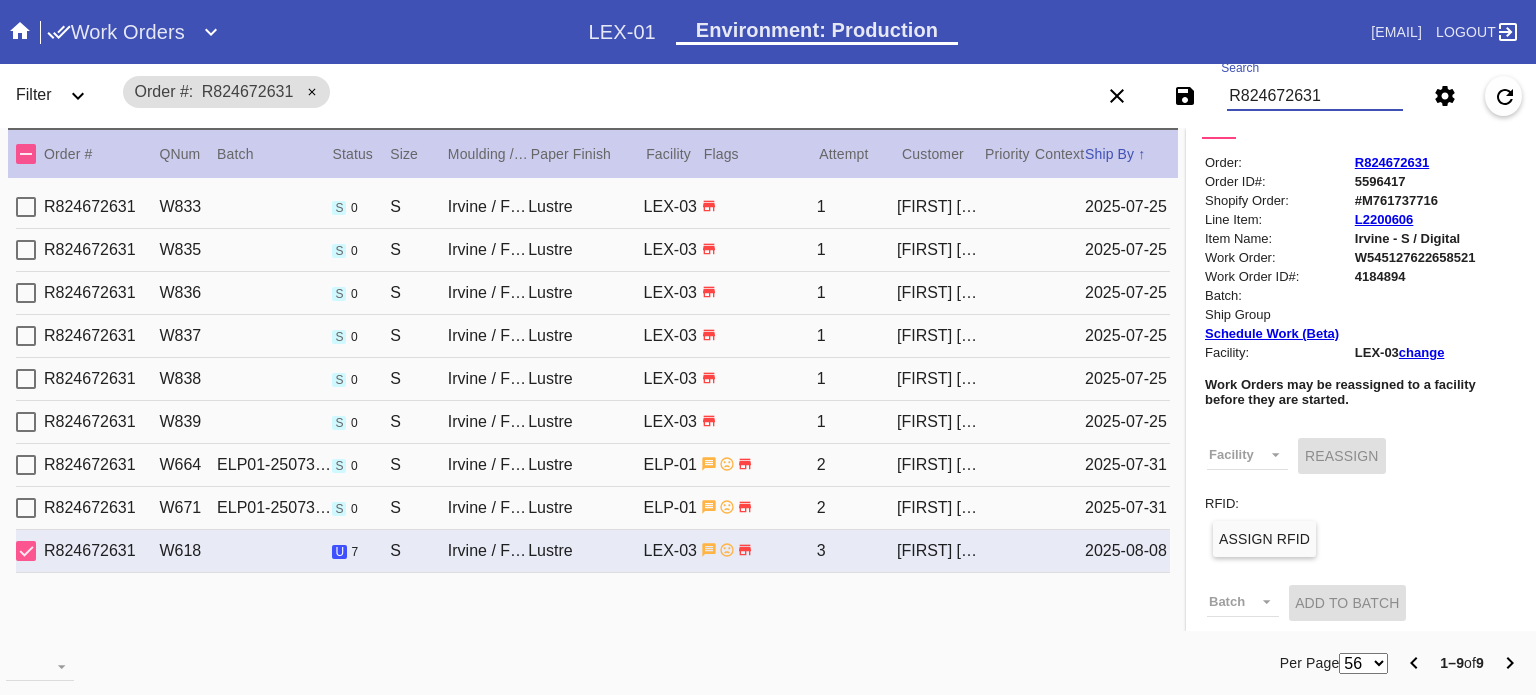 click on "R824672631" at bounding box center [1315, 96] 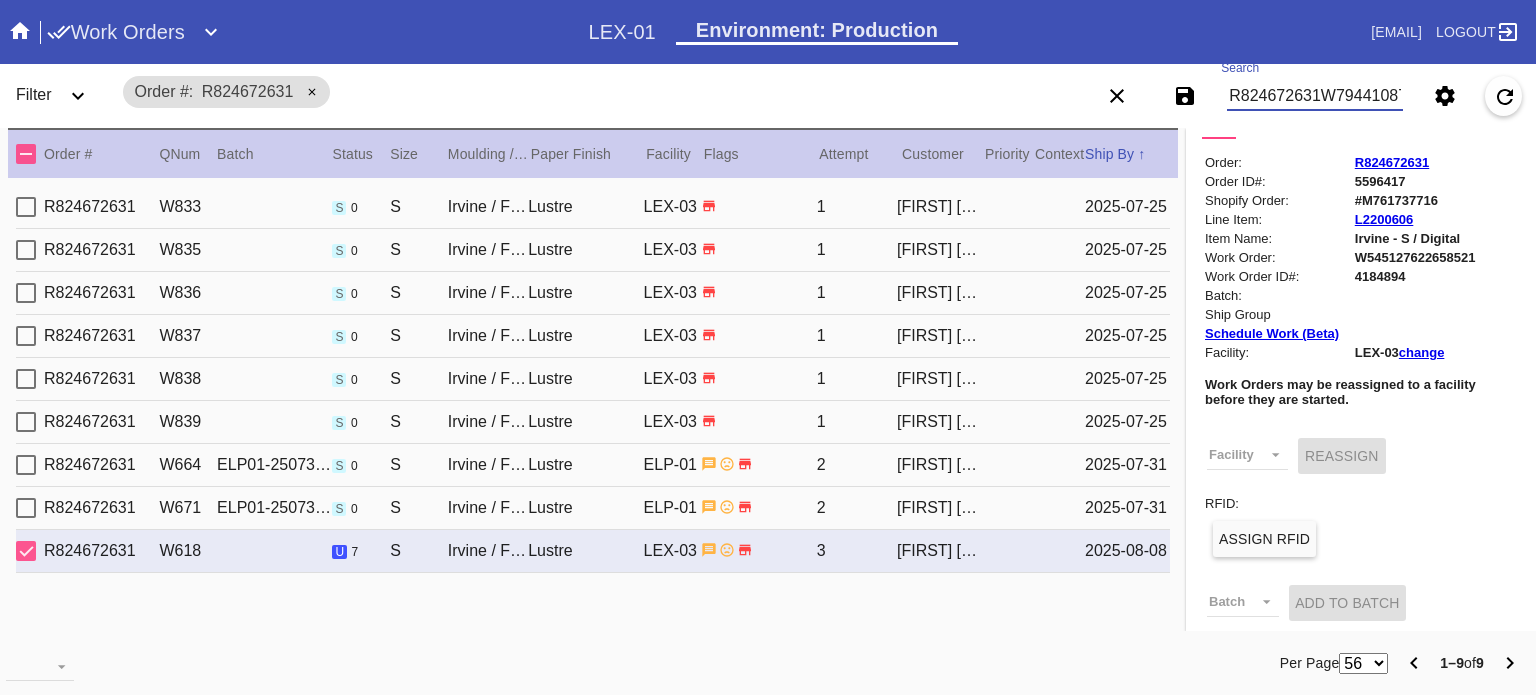 scroll, scrollTop: 0, scrollLeft: 68, axis: horizontal 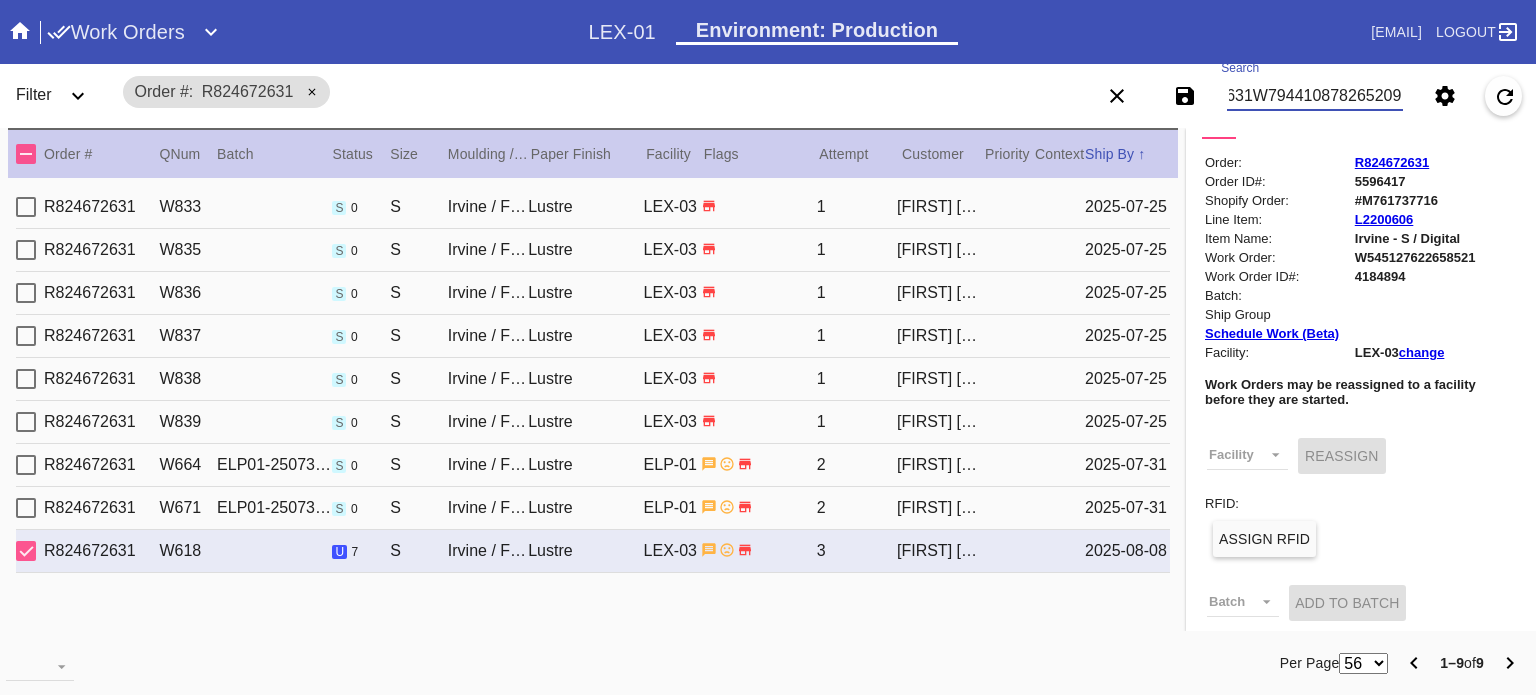 click on "R824672631W794410878265209" at bounding box center (1315, 96) 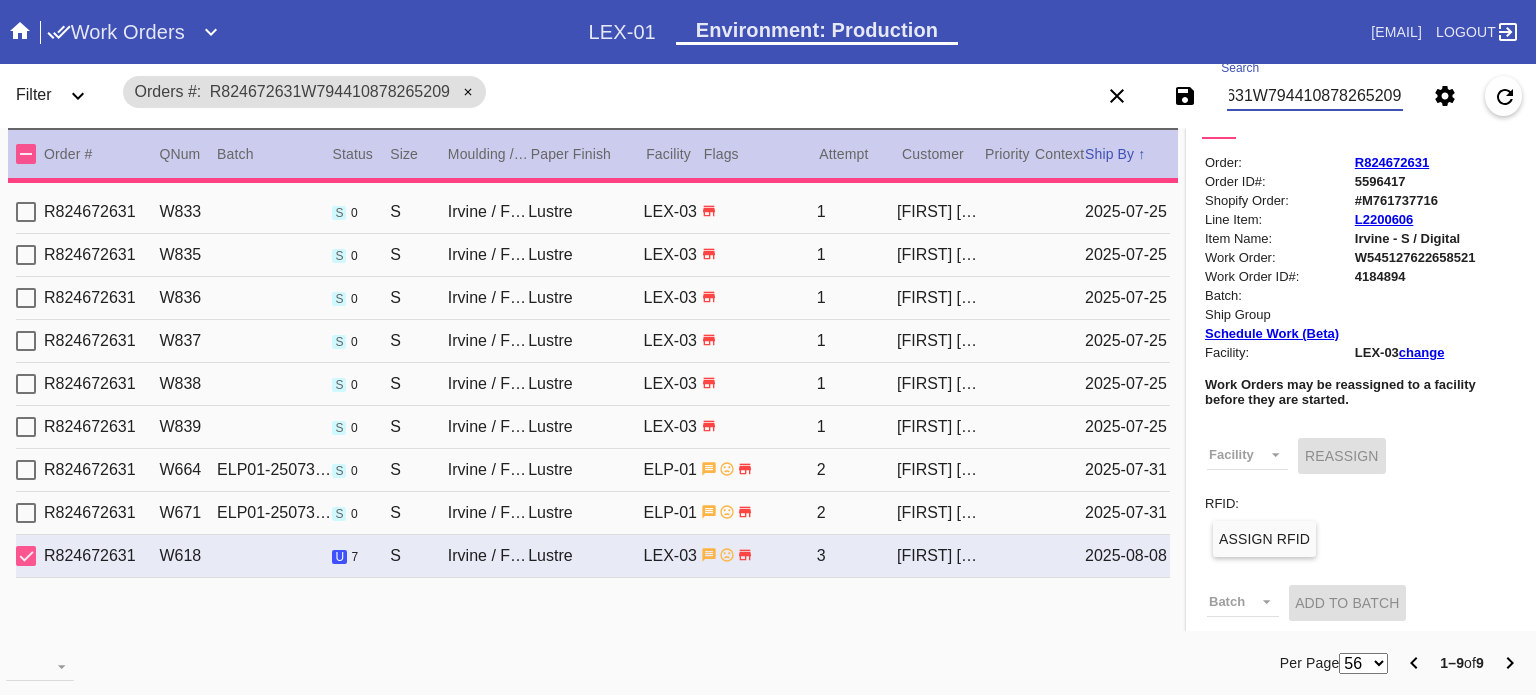 type on "W794410878265209" 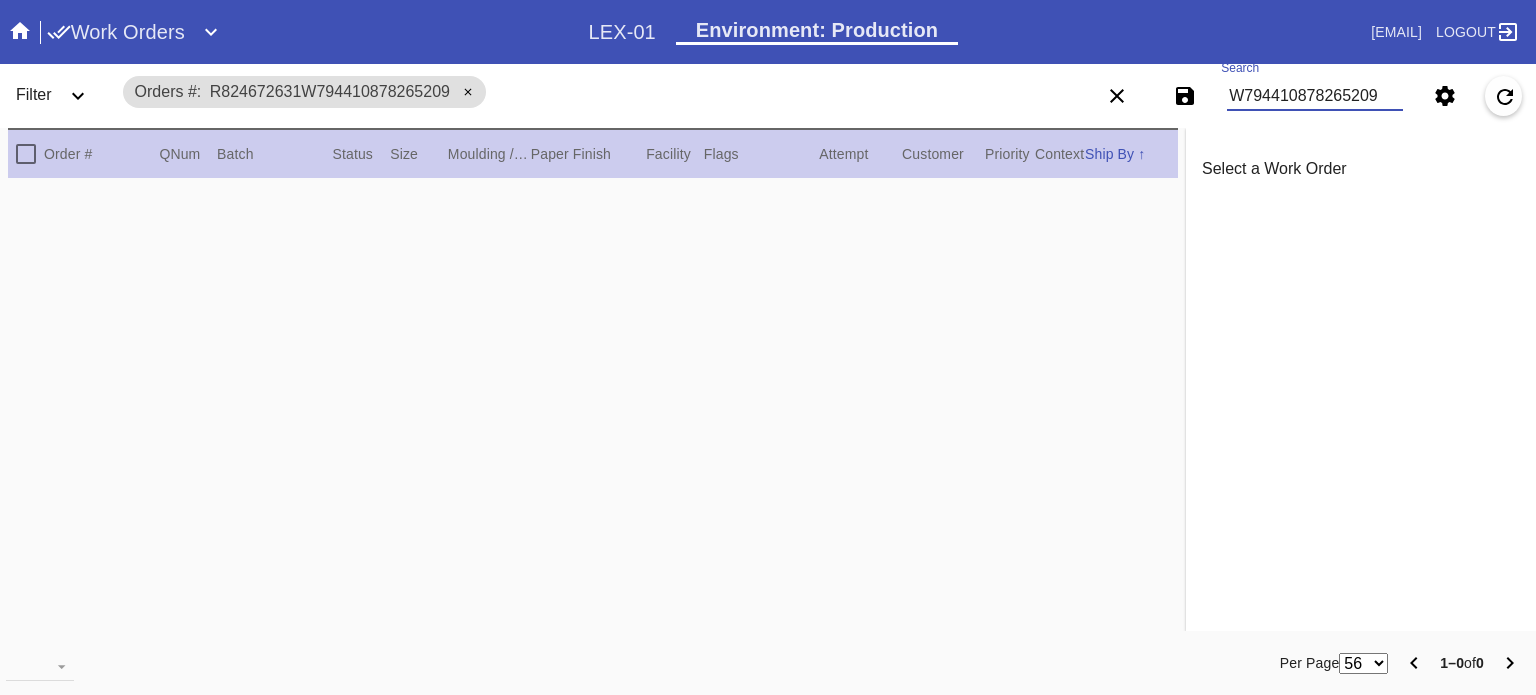 scroll, scrollTop: 0, scrollLeft: 0, axis: both 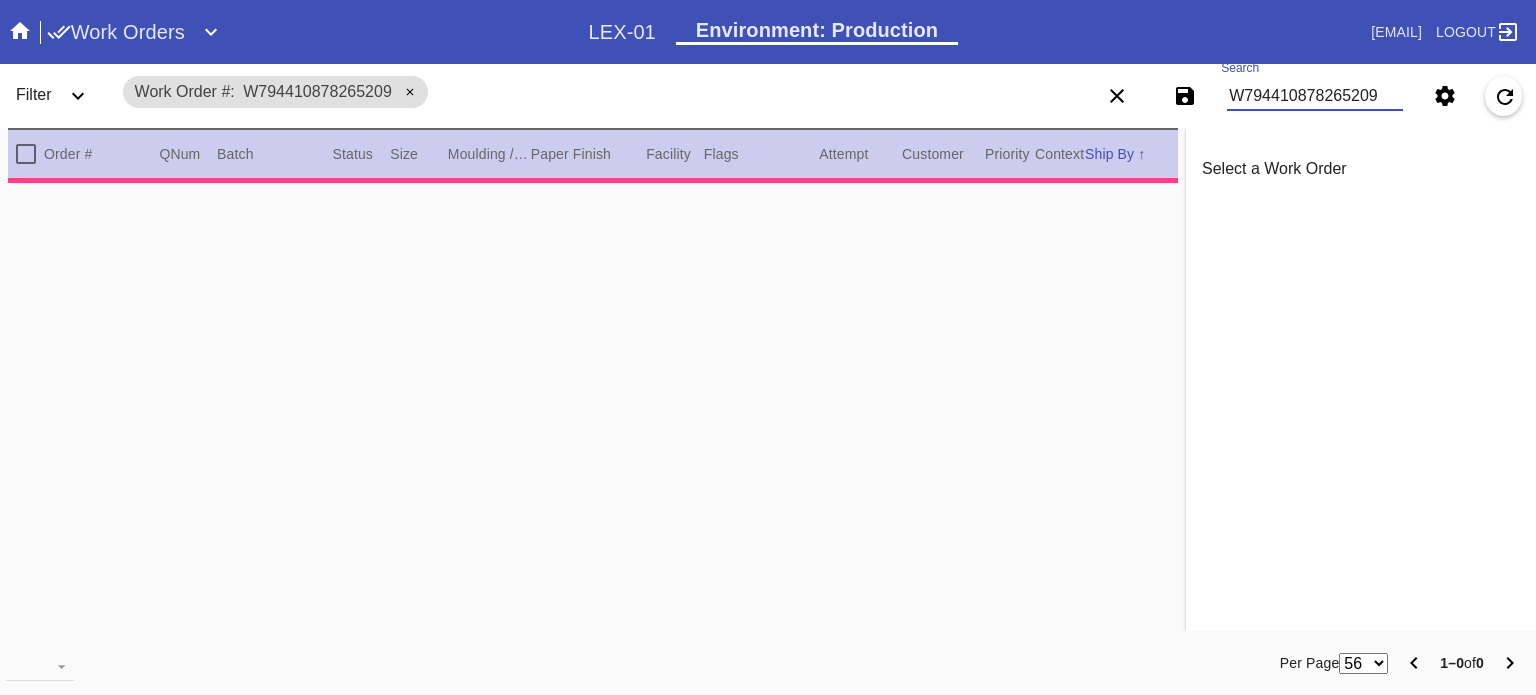 type on "***" 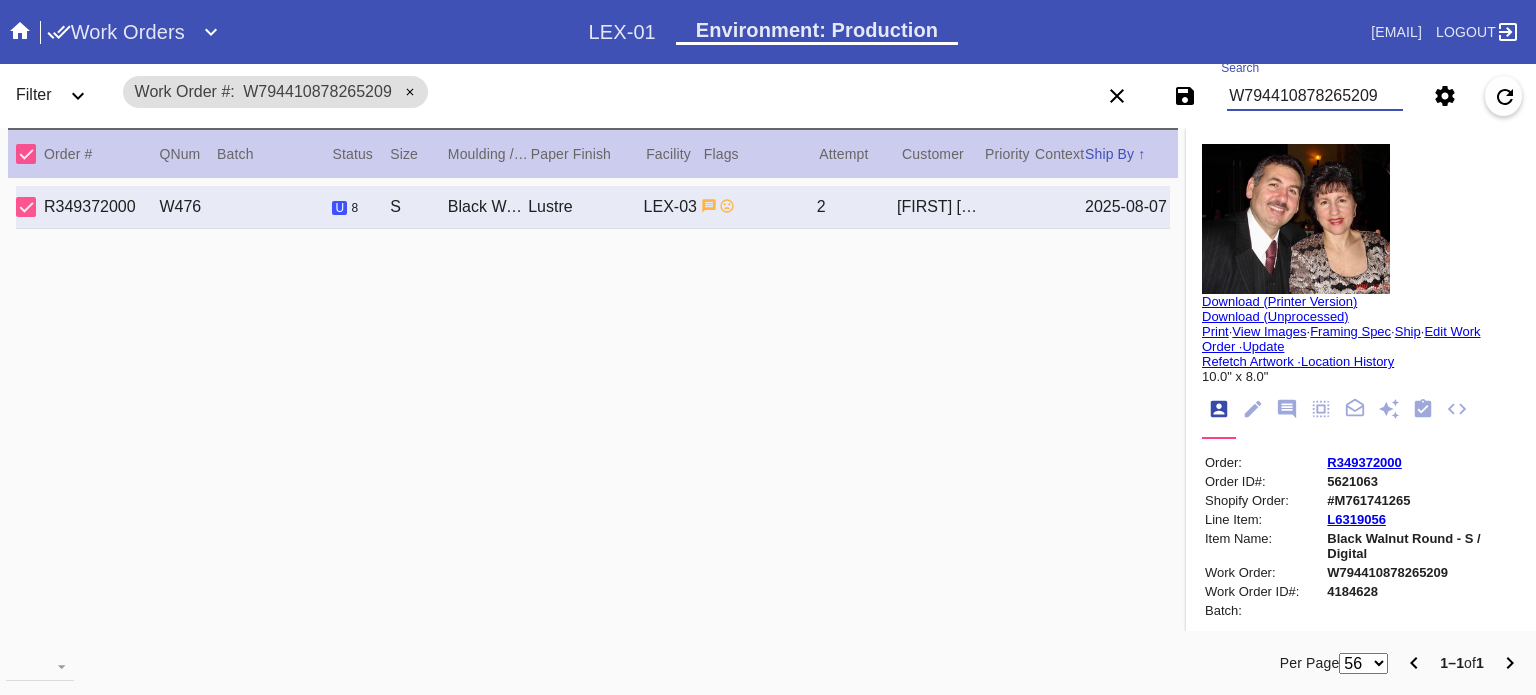 type on "W794410878265209" 